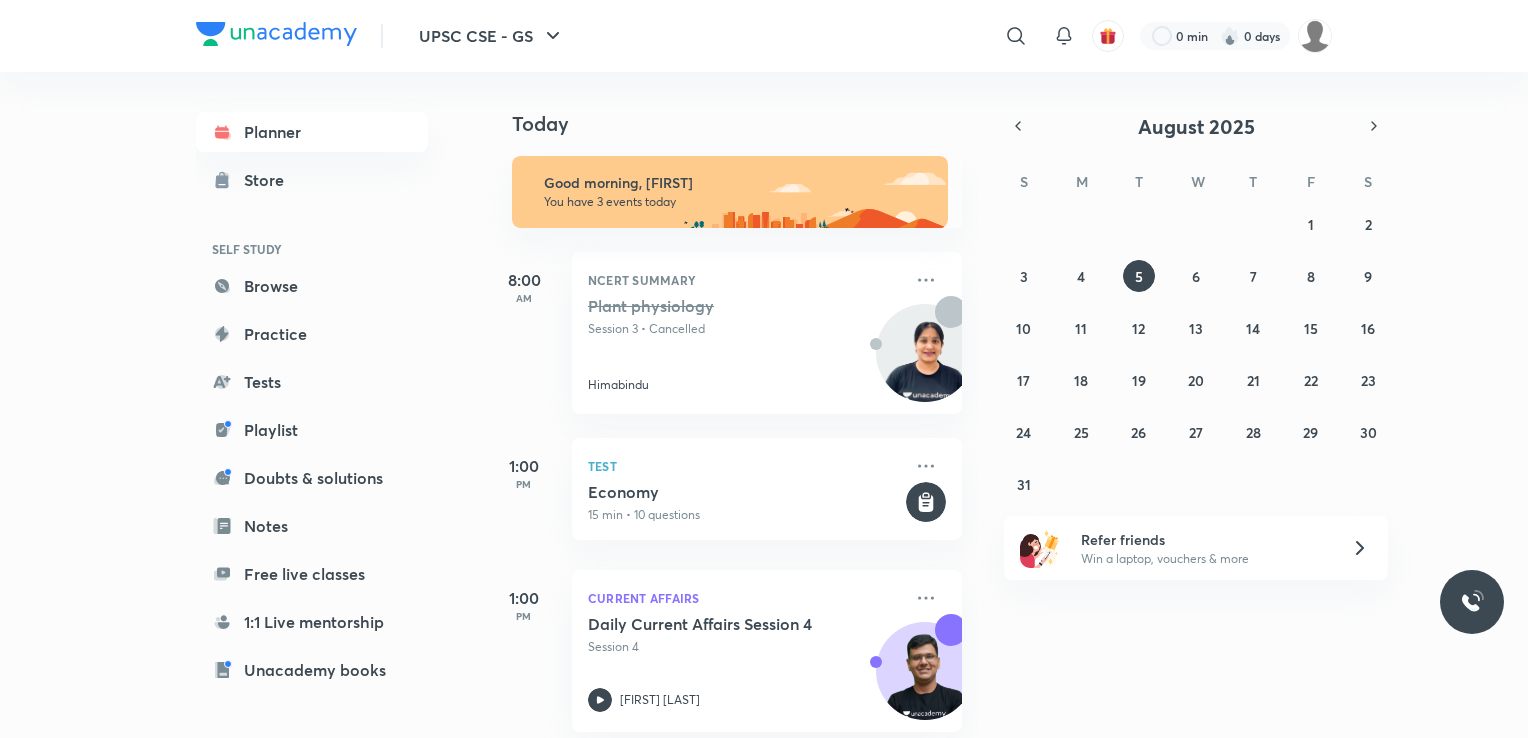 click 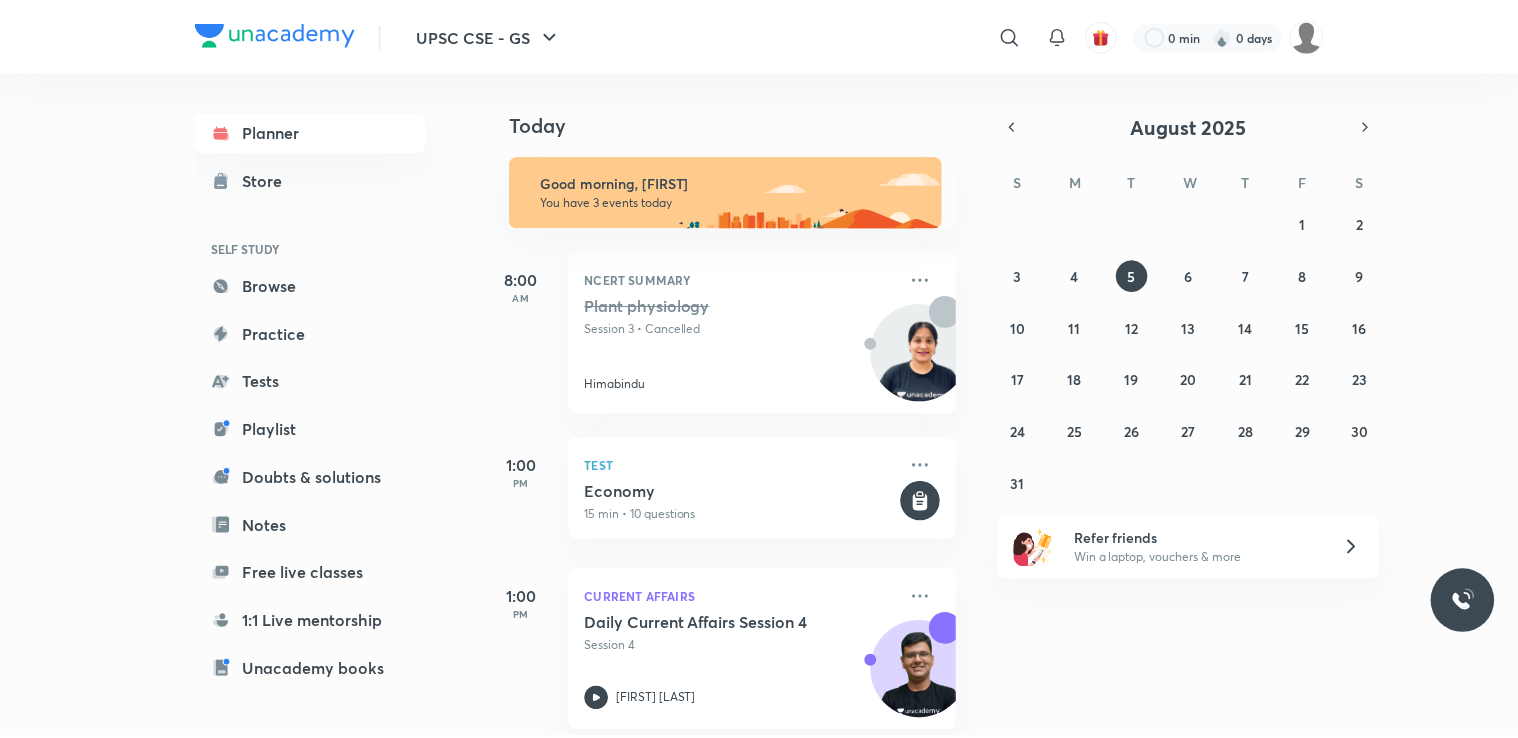 scroll, scrollTop: 0, scrollLeft: 0, axis: both 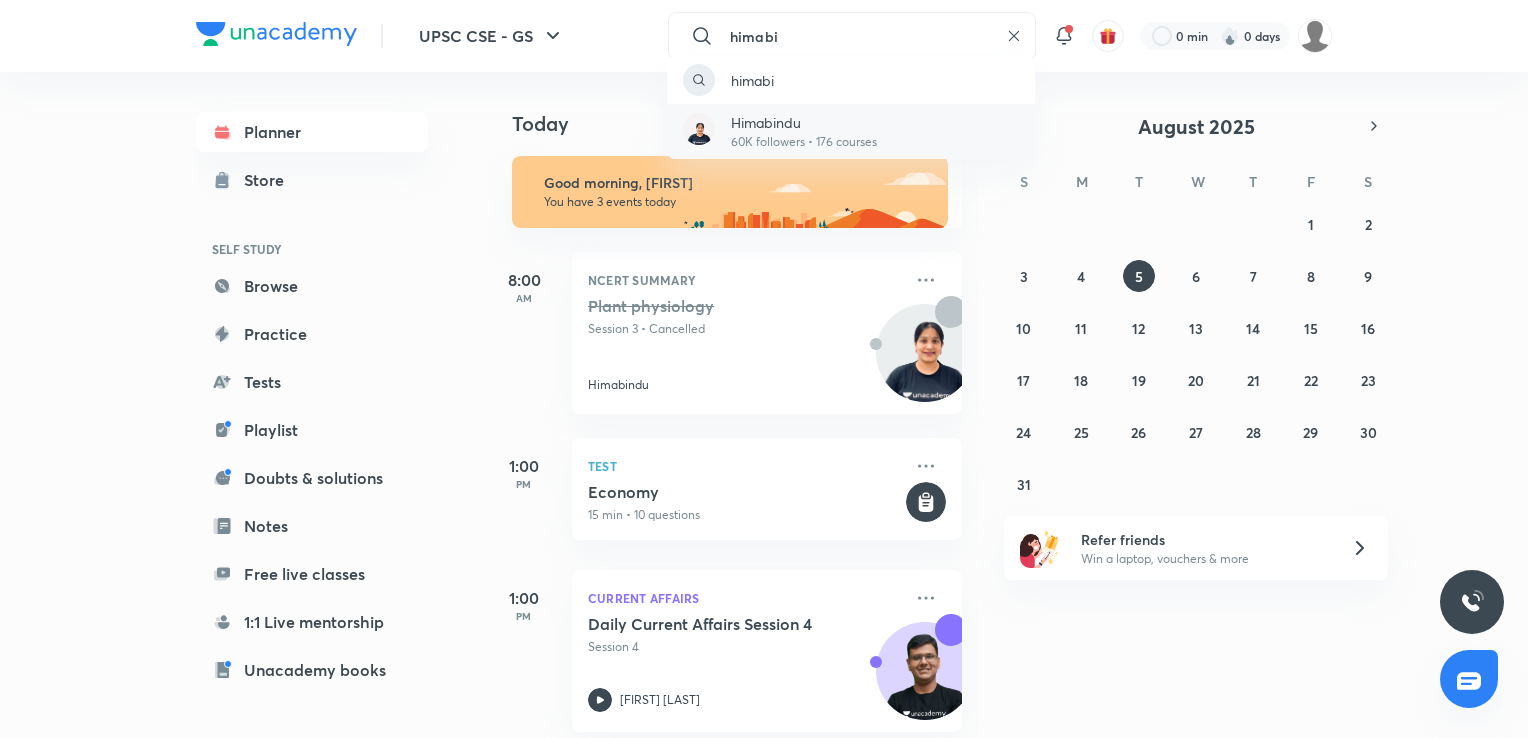 type on "himabi" 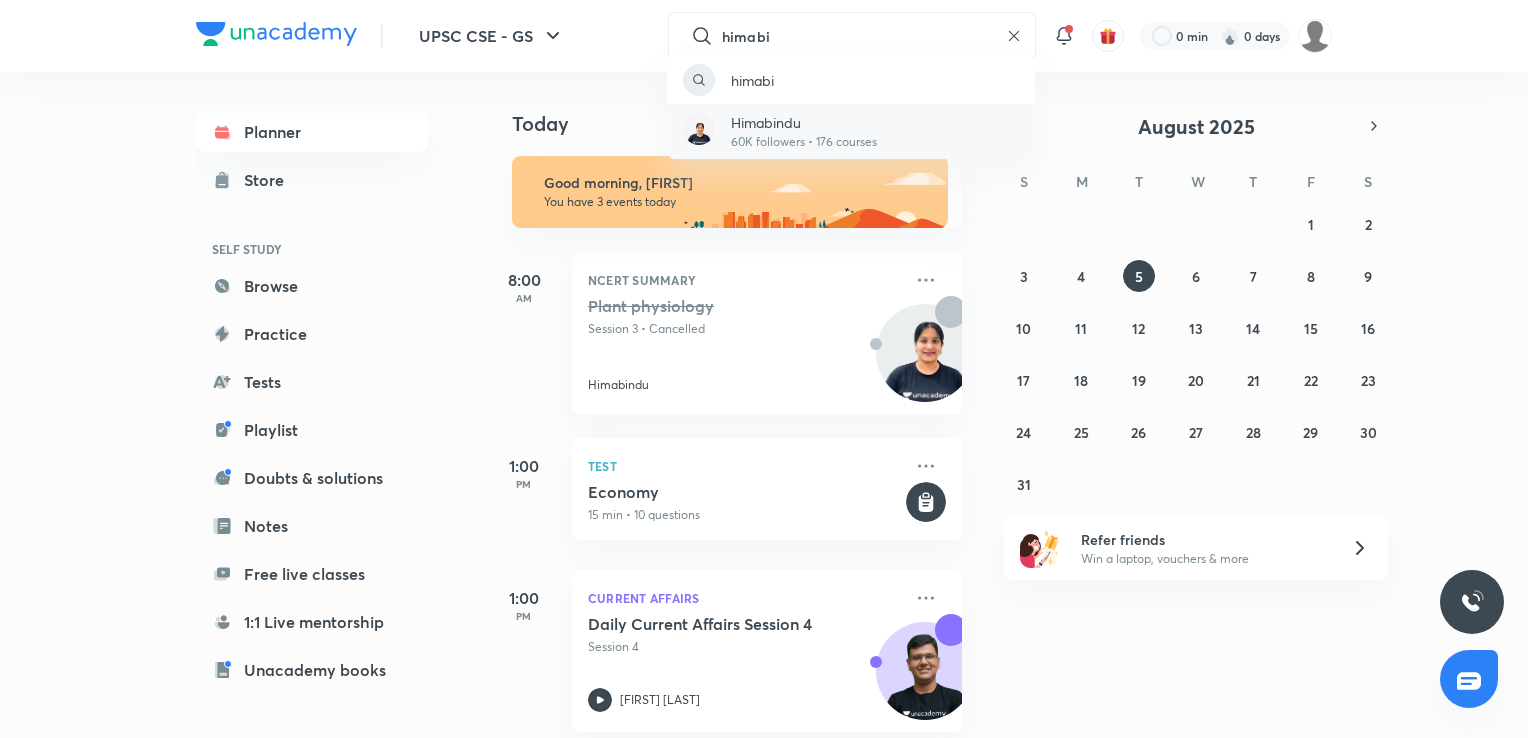 click on "Himabindu" at bounding box center (804, 122) 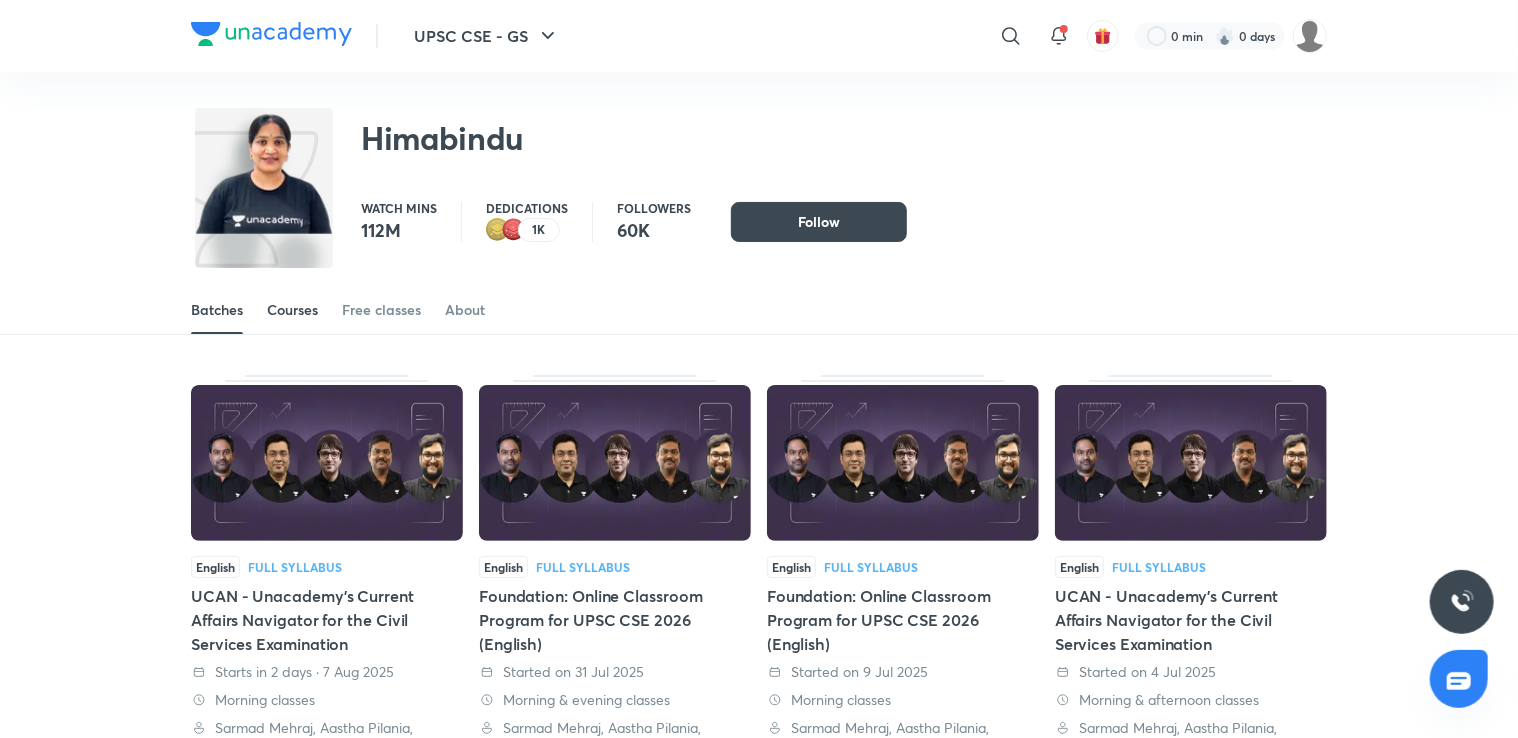 click on "Courses" at bounding box center [292, 310] 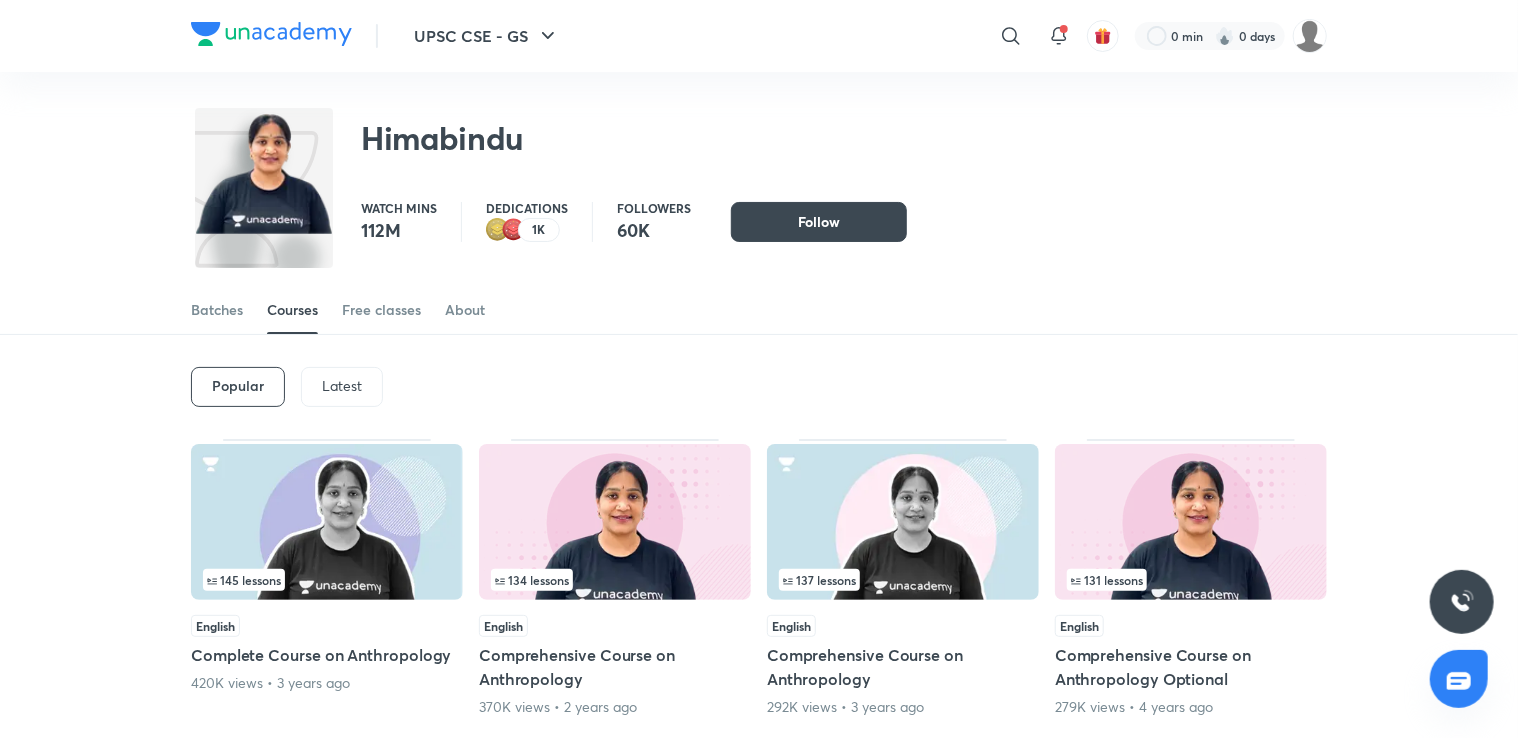 click on "Latest" at bounding box center (342, 386) 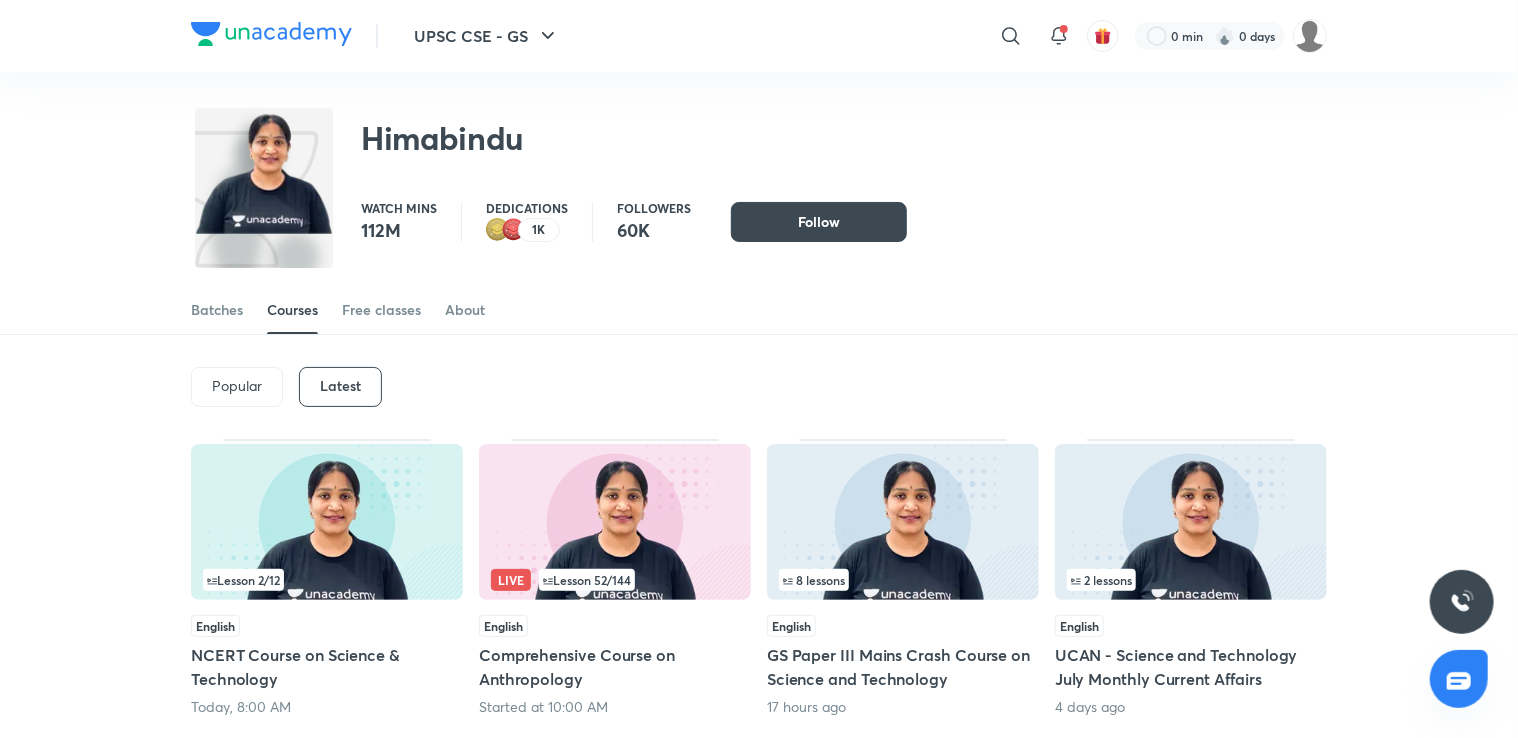 click at bounding box center (615, 522) 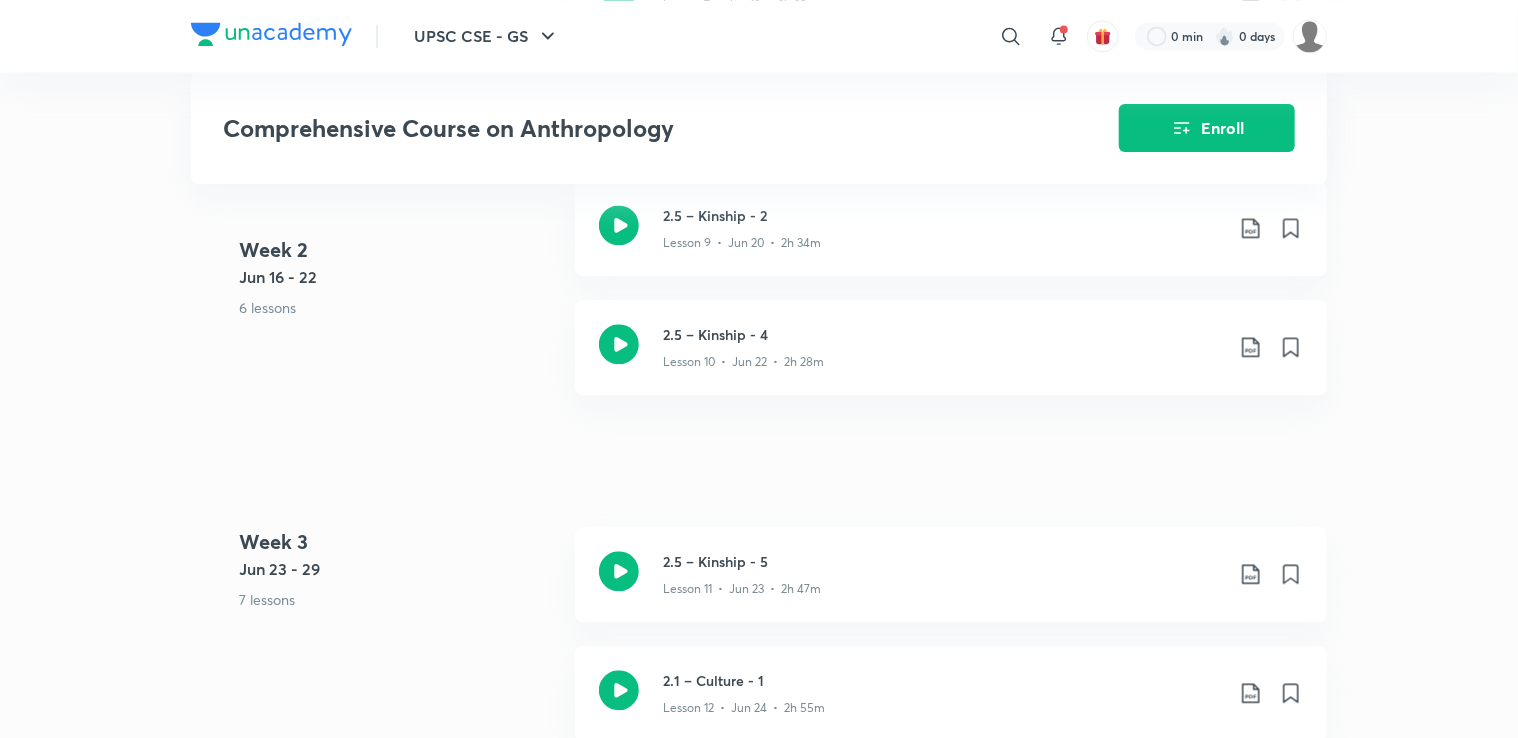 scroll, scrollTop: 2160, scrollLeft: 0, axis: vertical 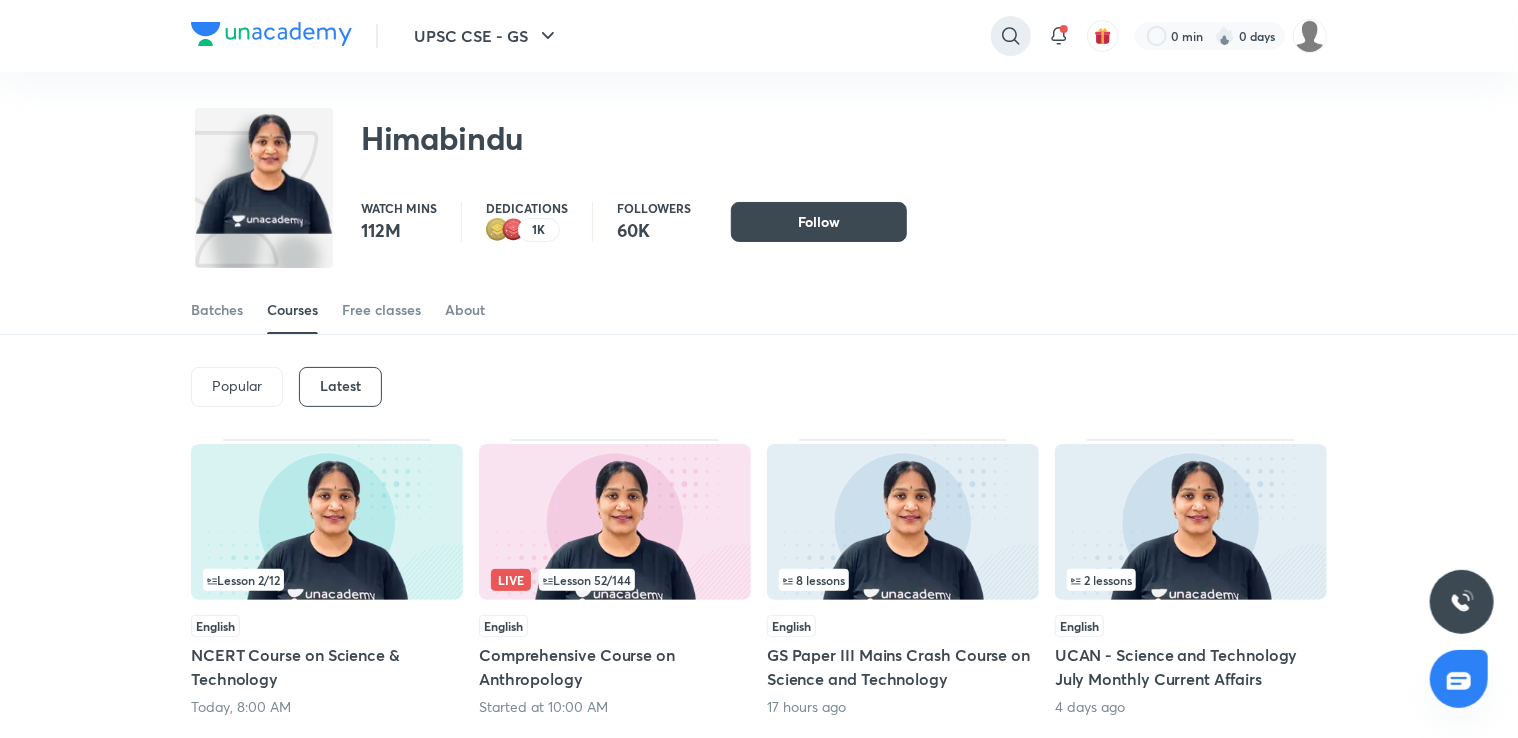 click 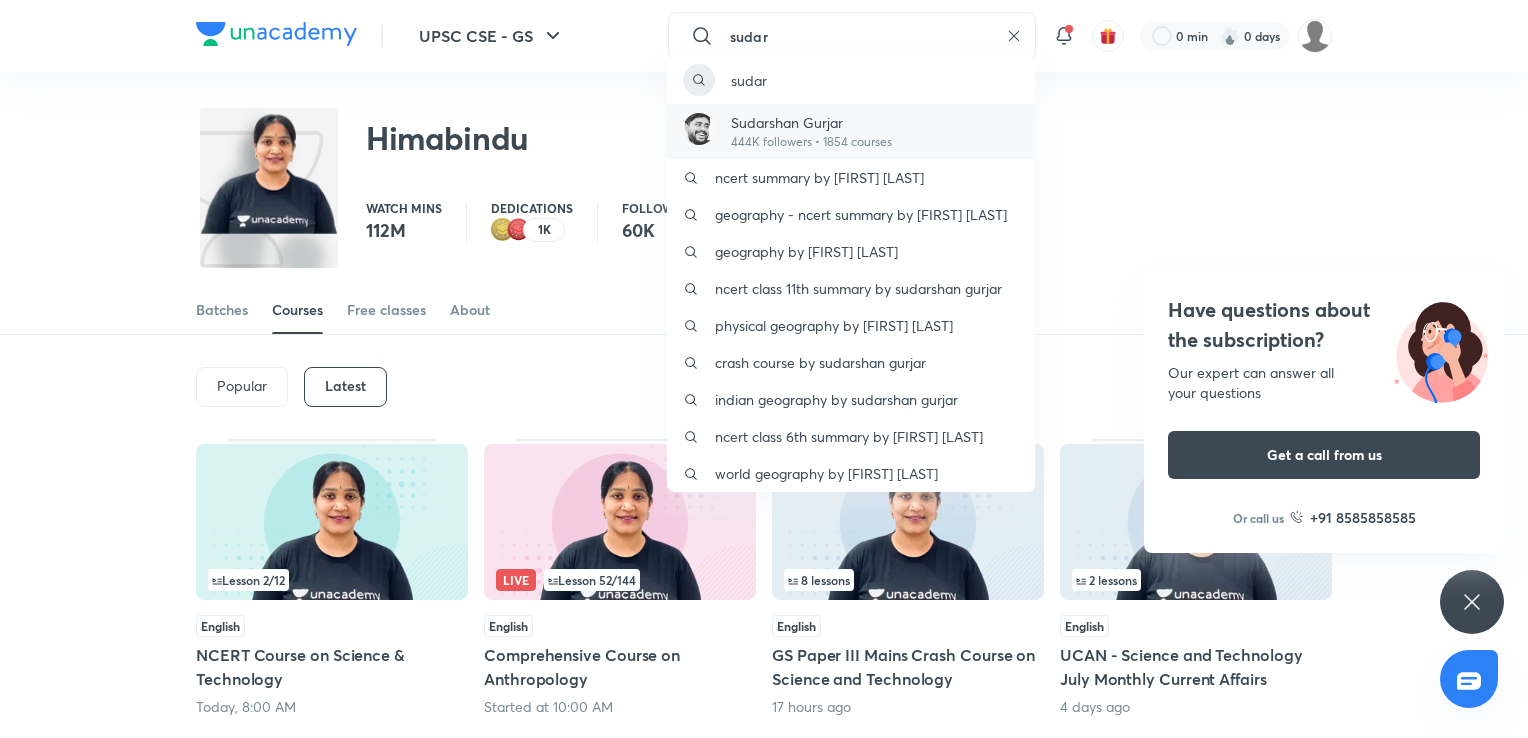 type on "sudar" 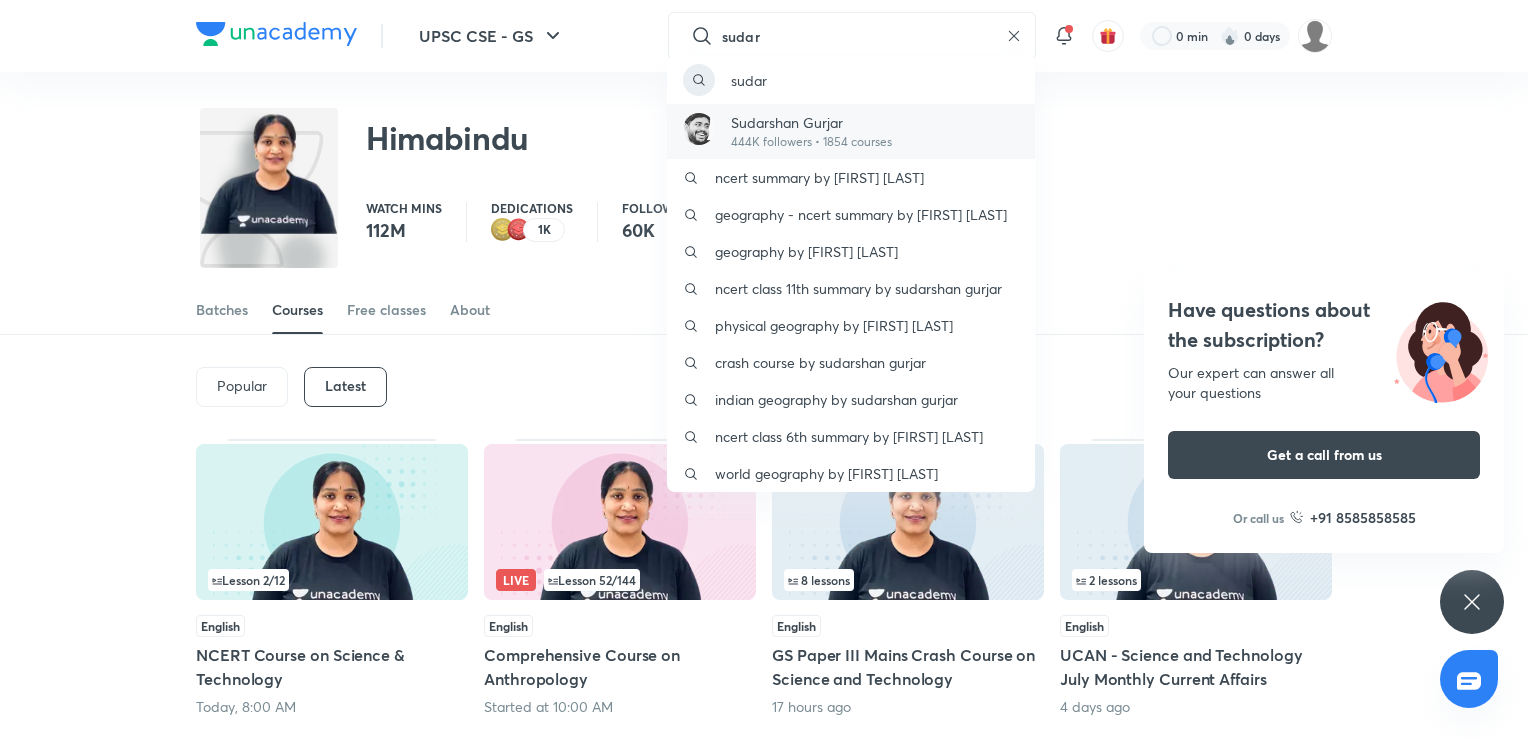 click on "Sudarshan Gurjar" at bounding box center (811, 122) 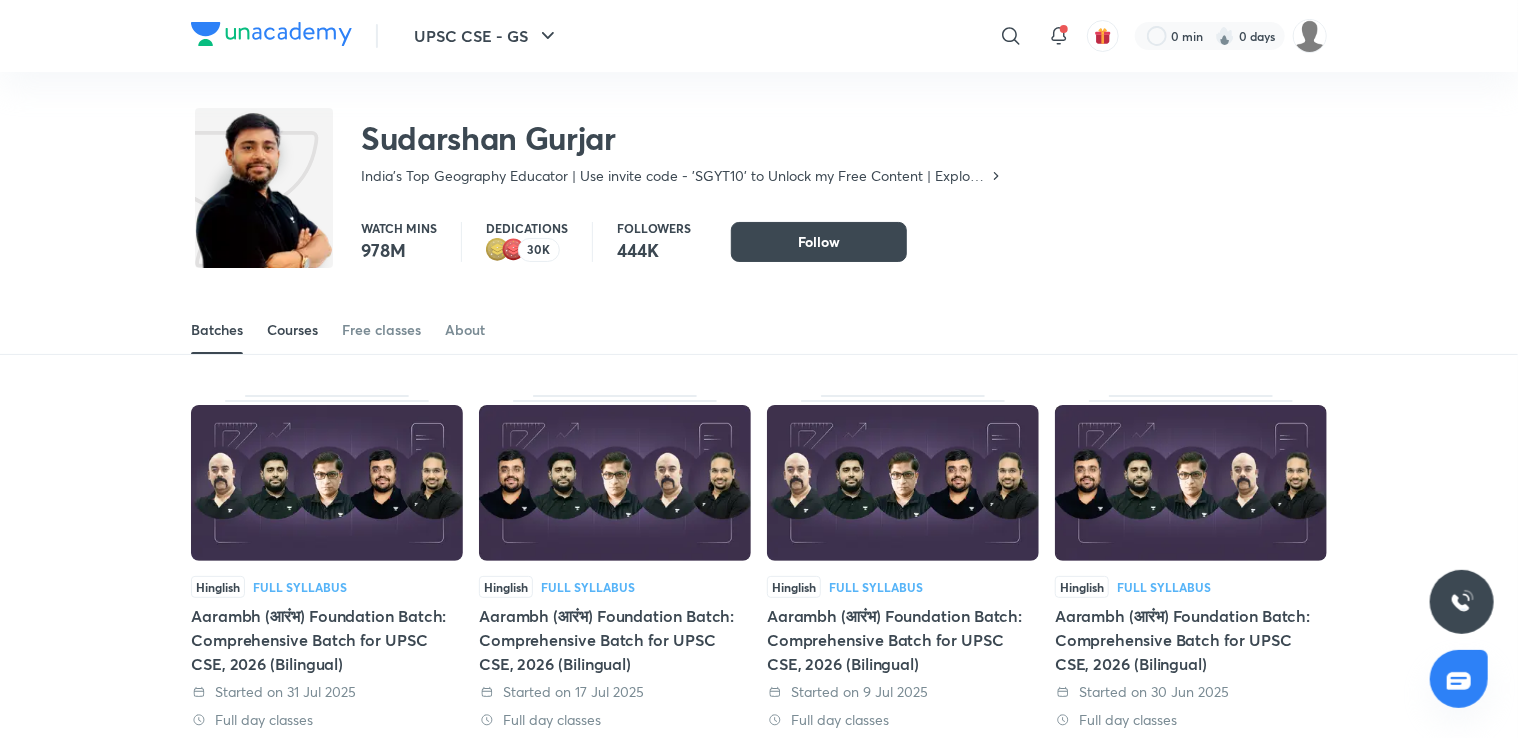 click on "Courses" at bounding box center (292, 330) 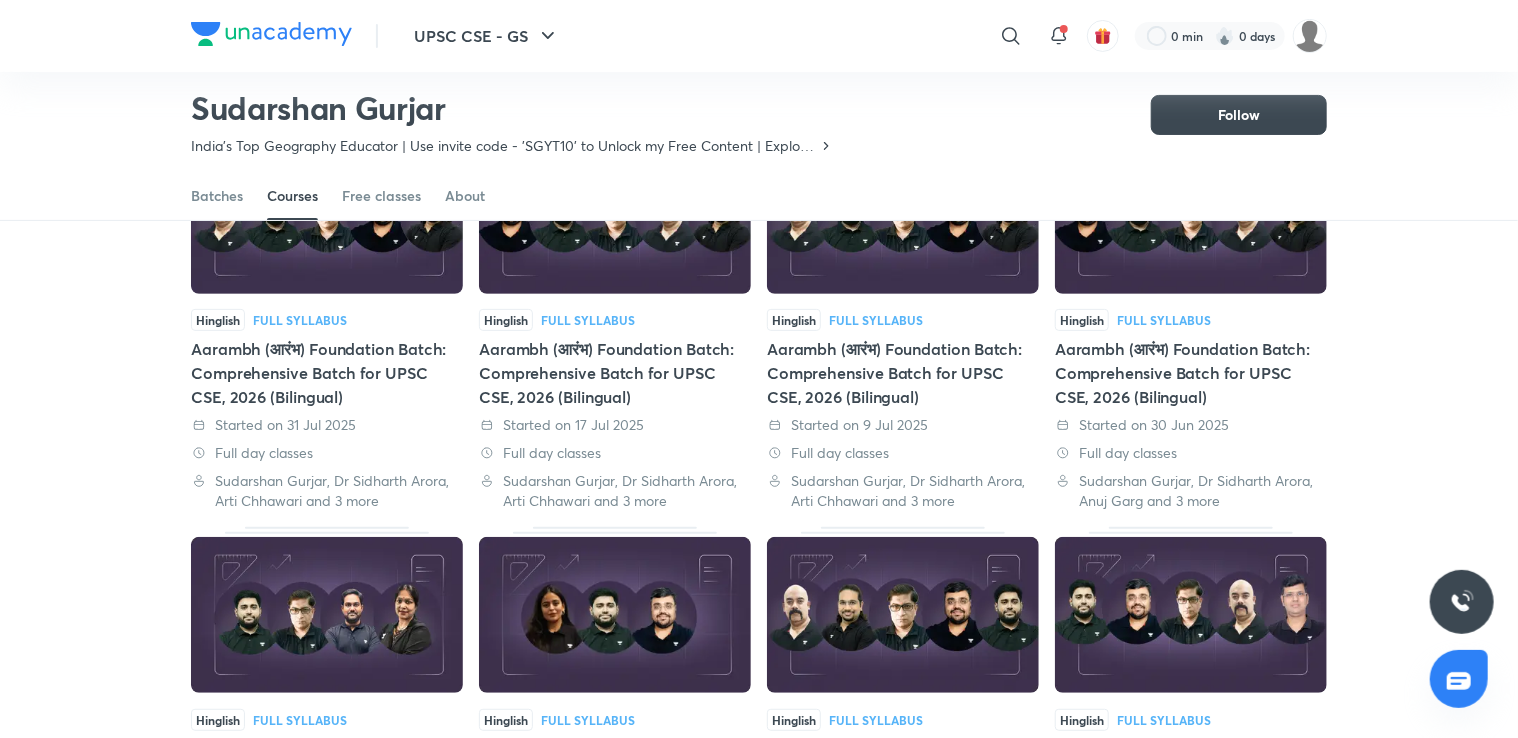 scroll, scrollTop: 0, scrollLeft: 0, axis: both 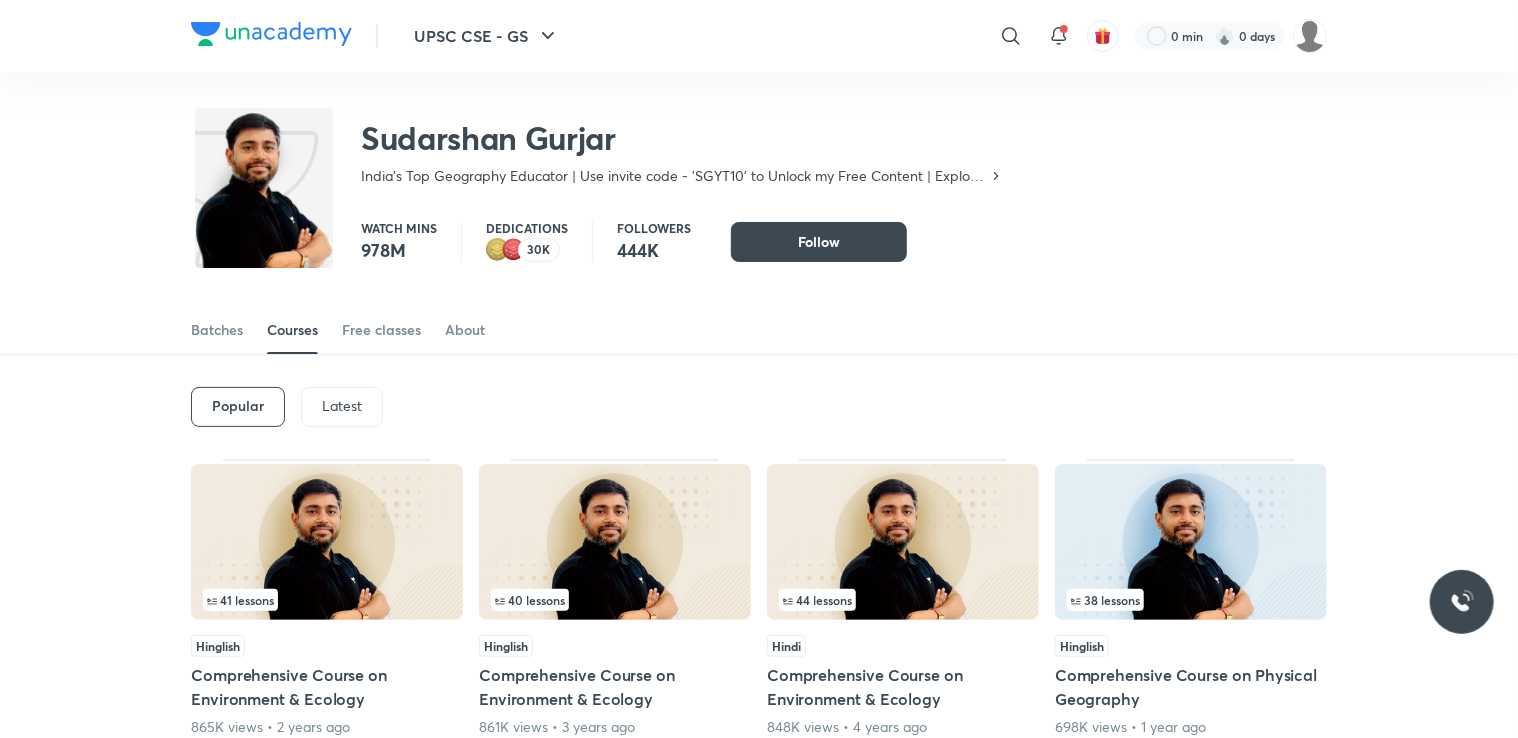click on "Latest" at bounding box center [342, 406] 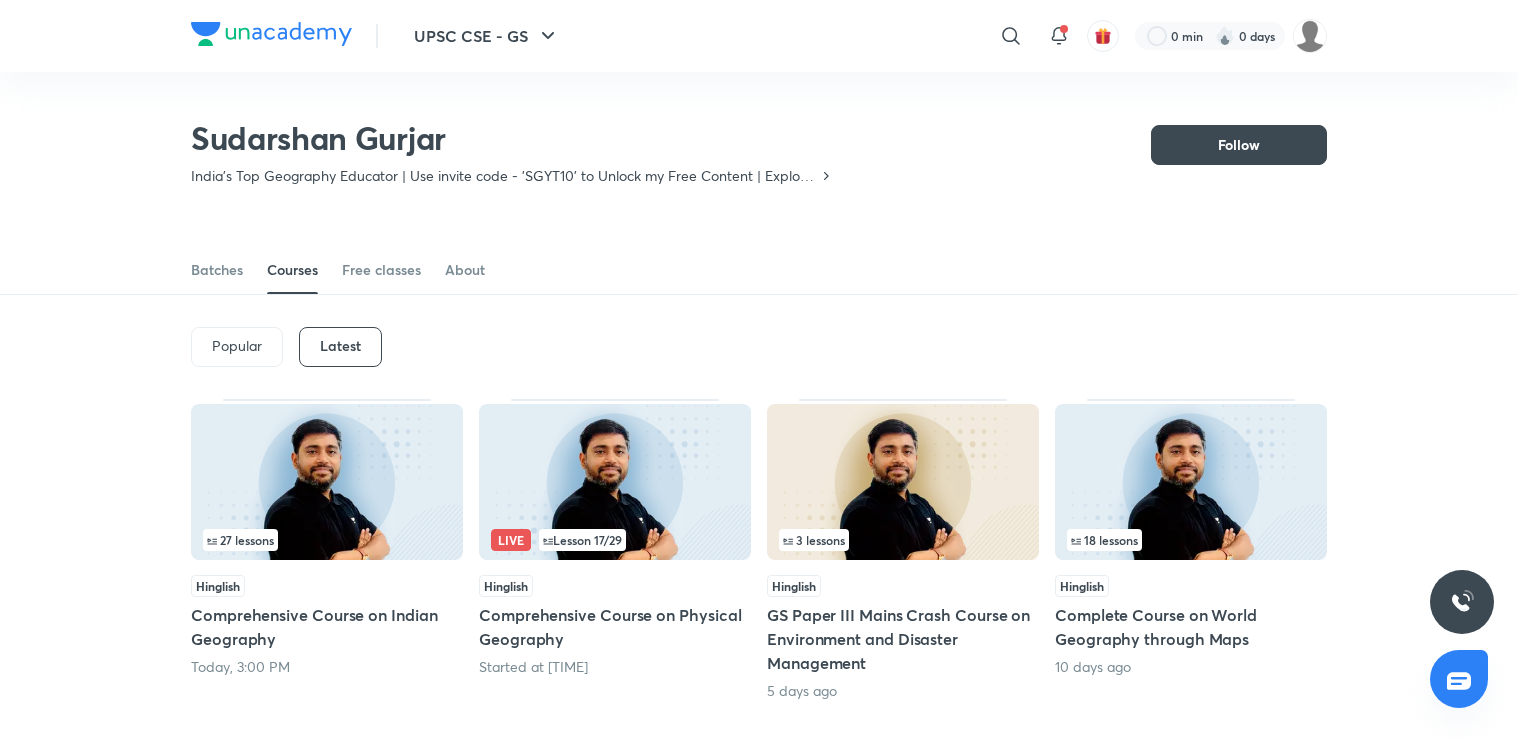 scroll, scrollTop: 156, scrollLeft: 0, axis: vertical 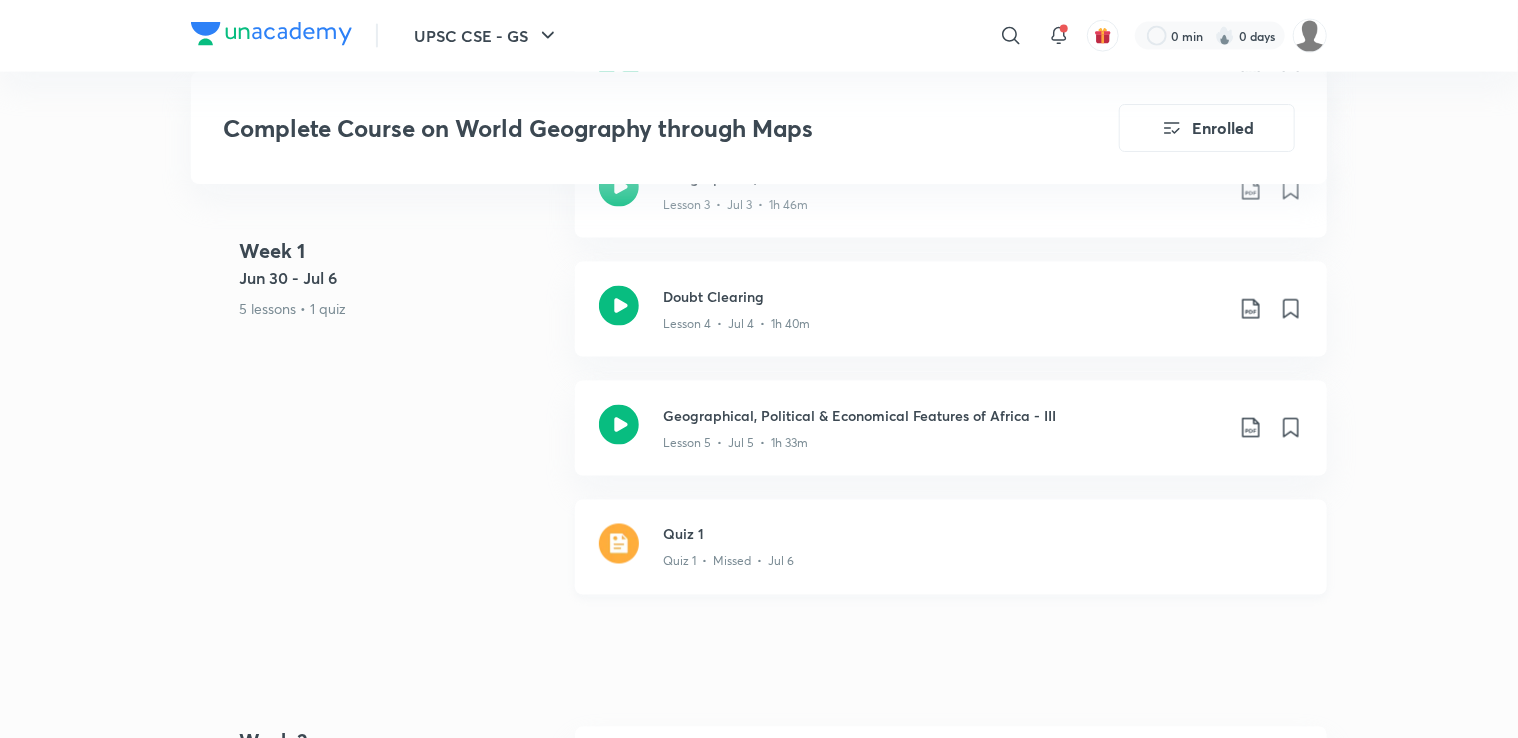 click on "Quiz 1  •  Missed  •  Jul 6" at bounding box center (728, 562) 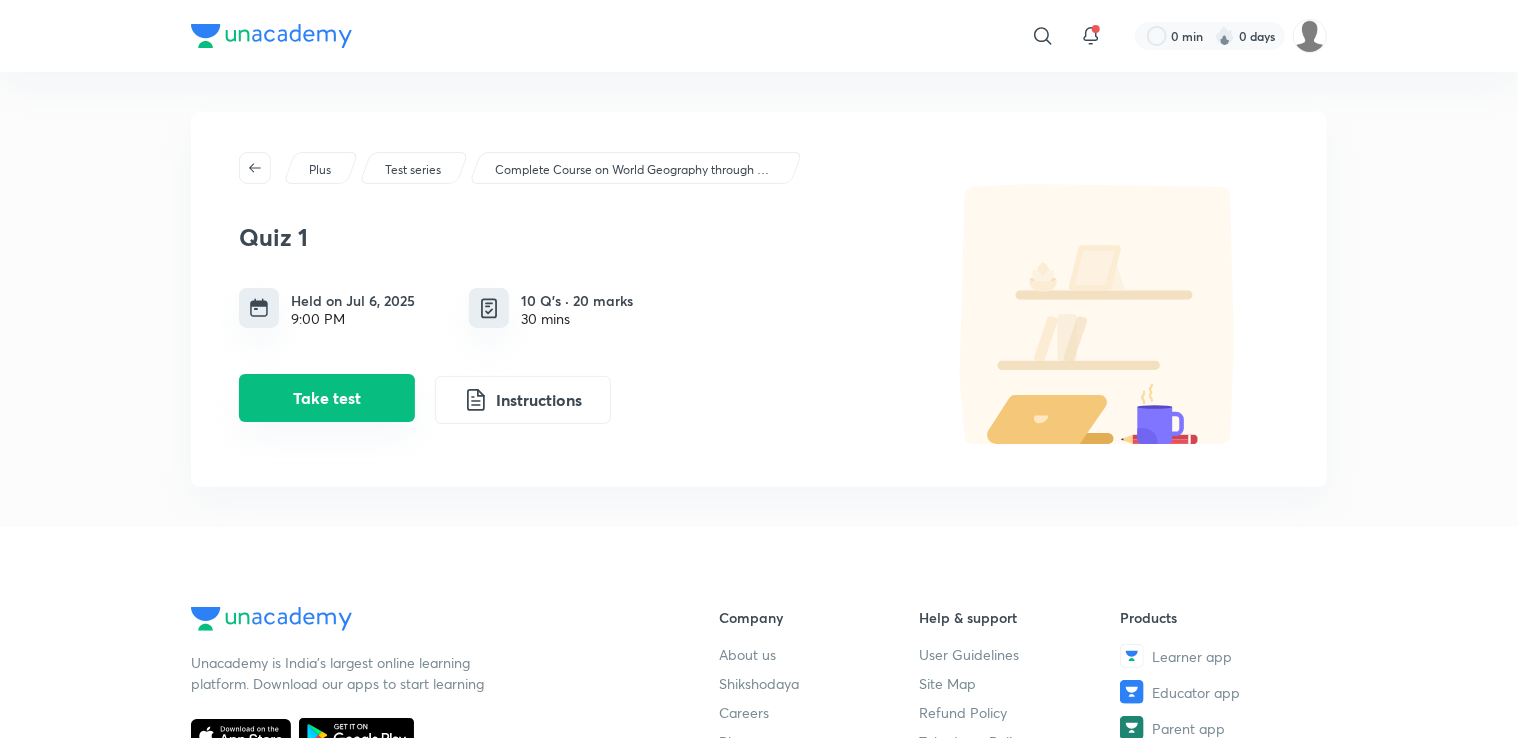click on "Take test" at bounding box center (327, 398) 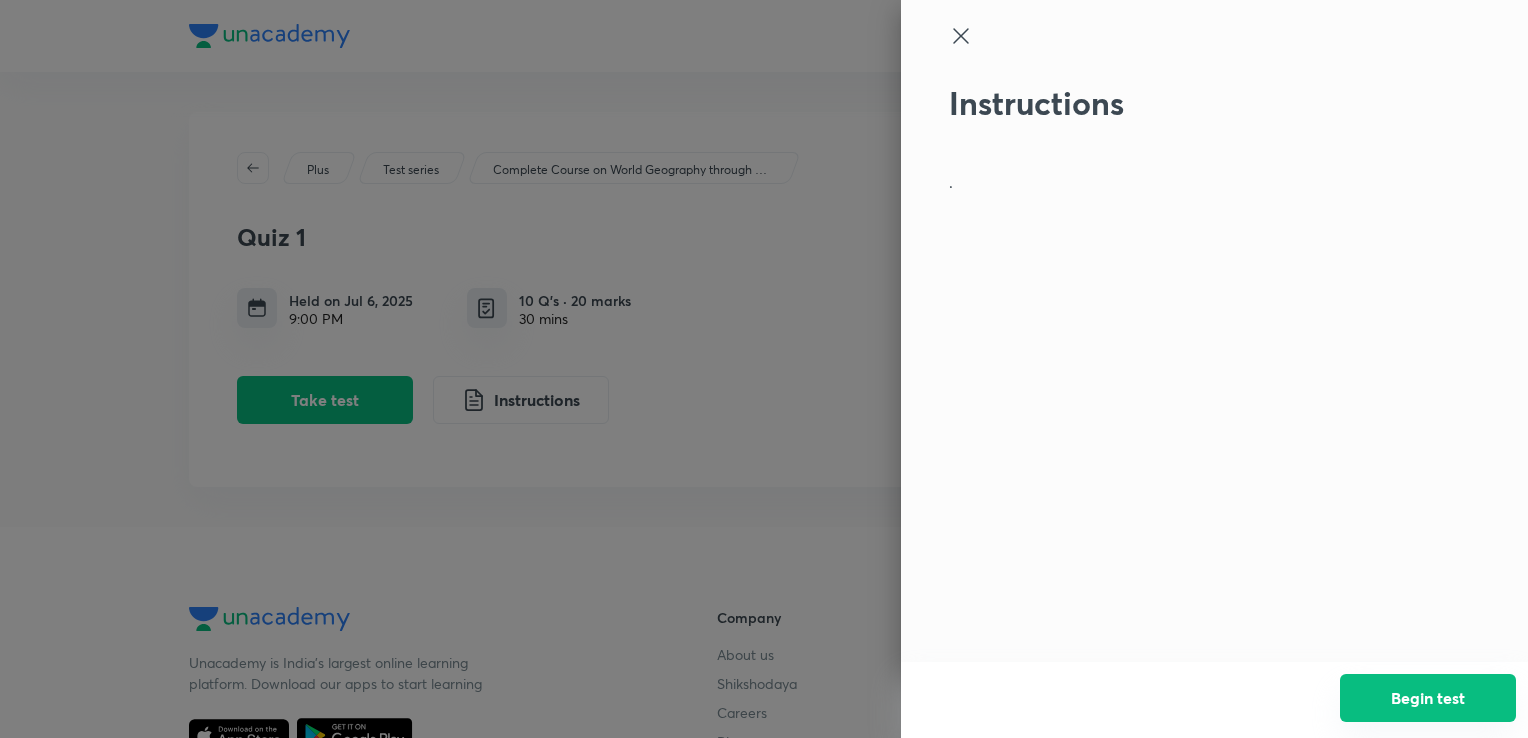 click on "Begin test" at bounding box center (1428, 698) 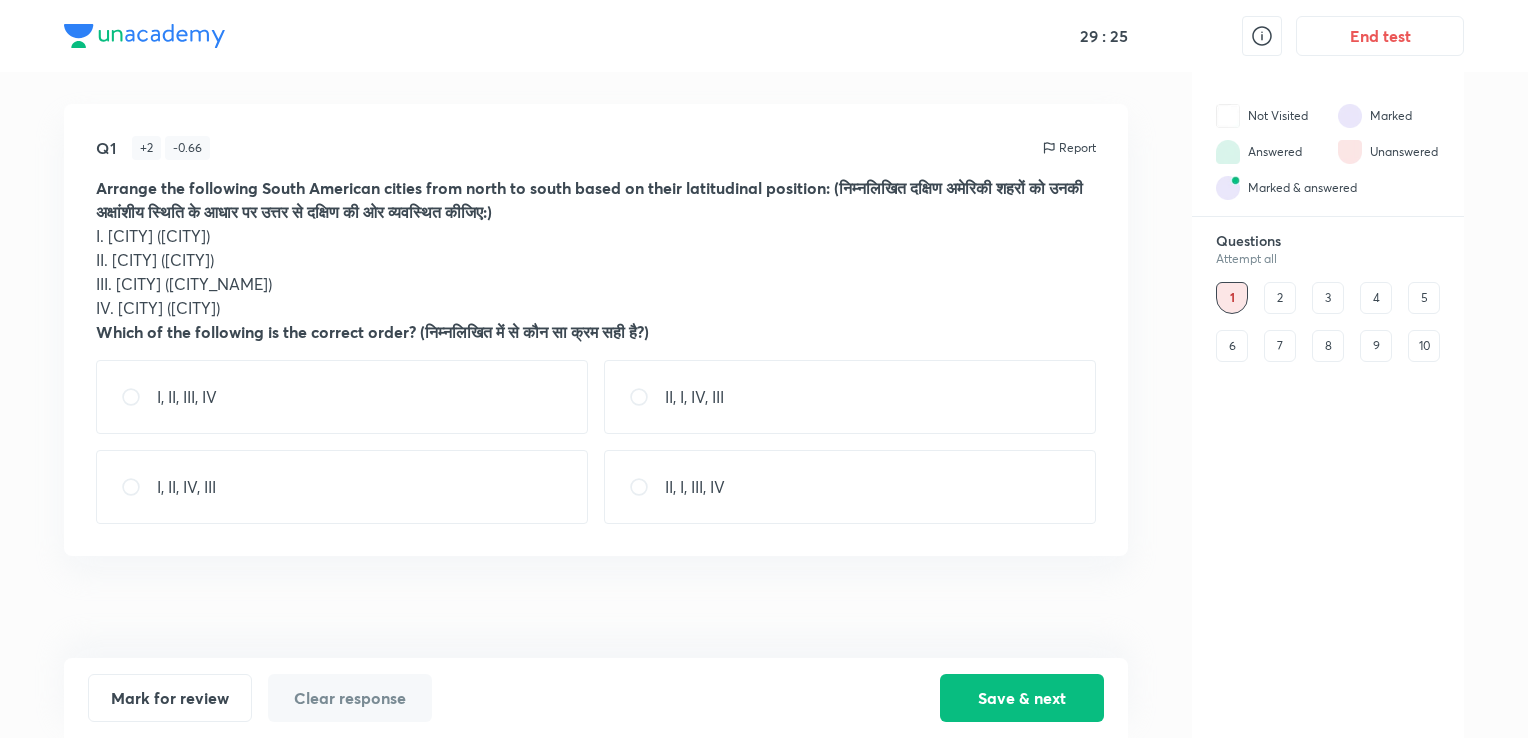 click on "I, II, IV, III" at bounding box center [342, 487] 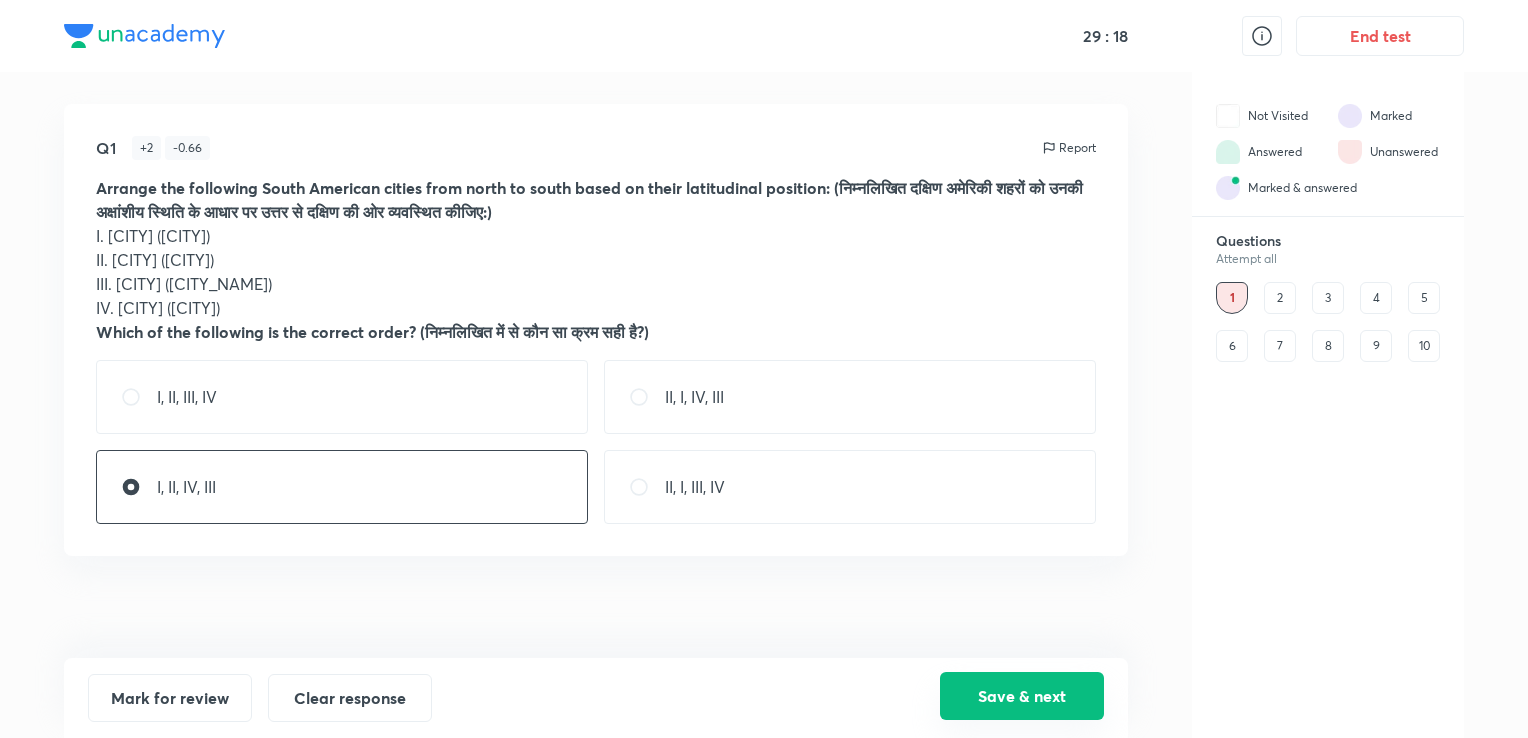 click on "Save & next" at bounding box center [1022, 696] 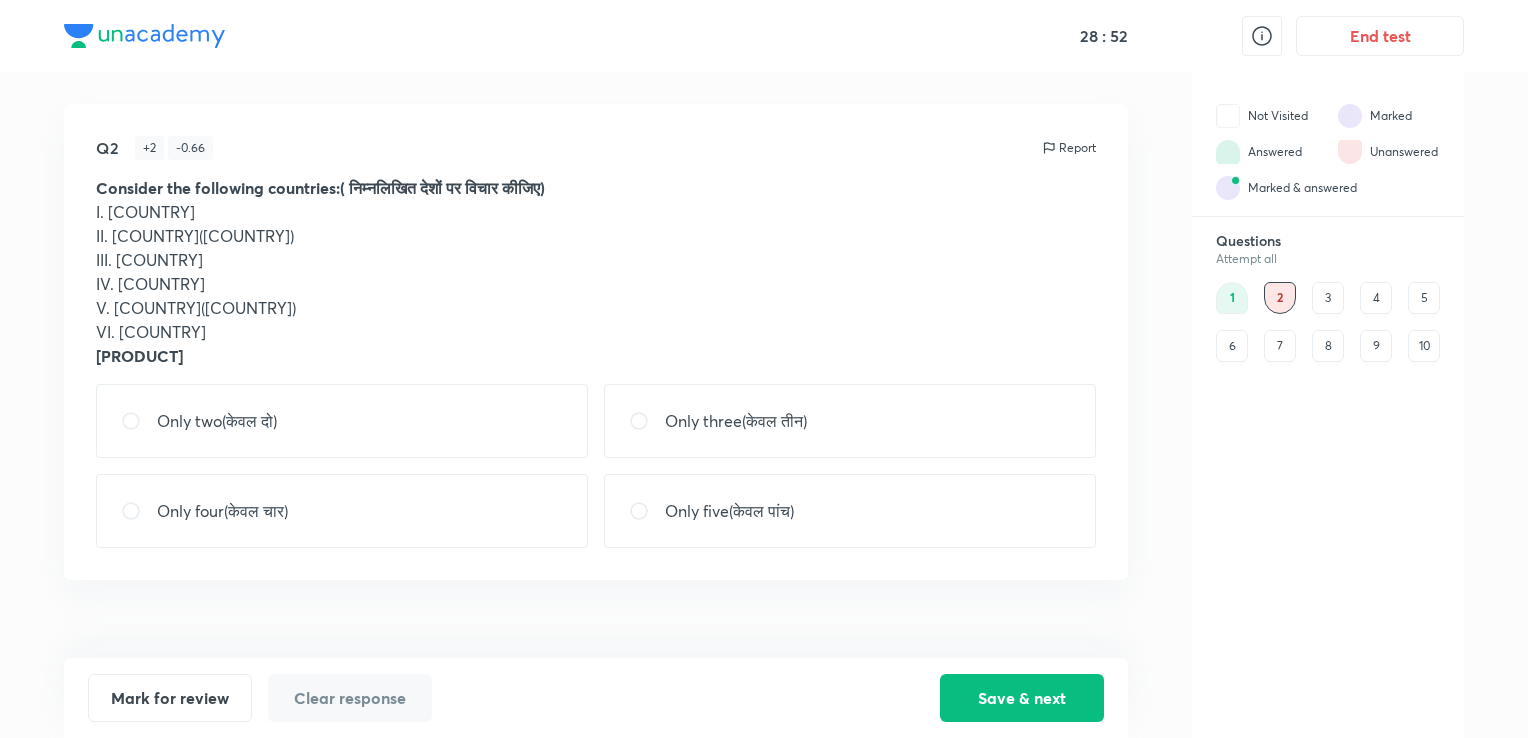 click on "Only three(केवल तीन)" at bounding box center [736, 421] 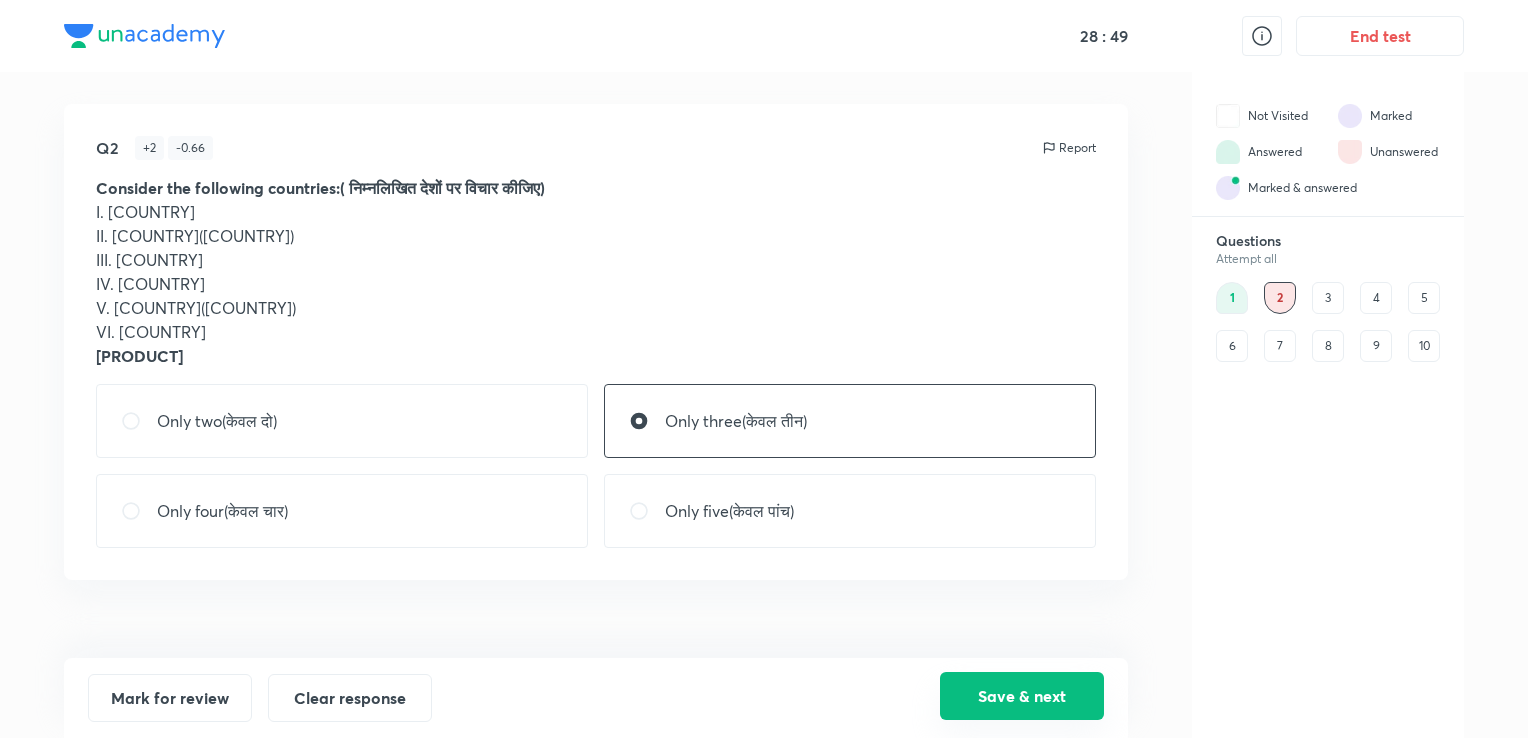 click on "Save & next" at bounding box center (1022, 696) 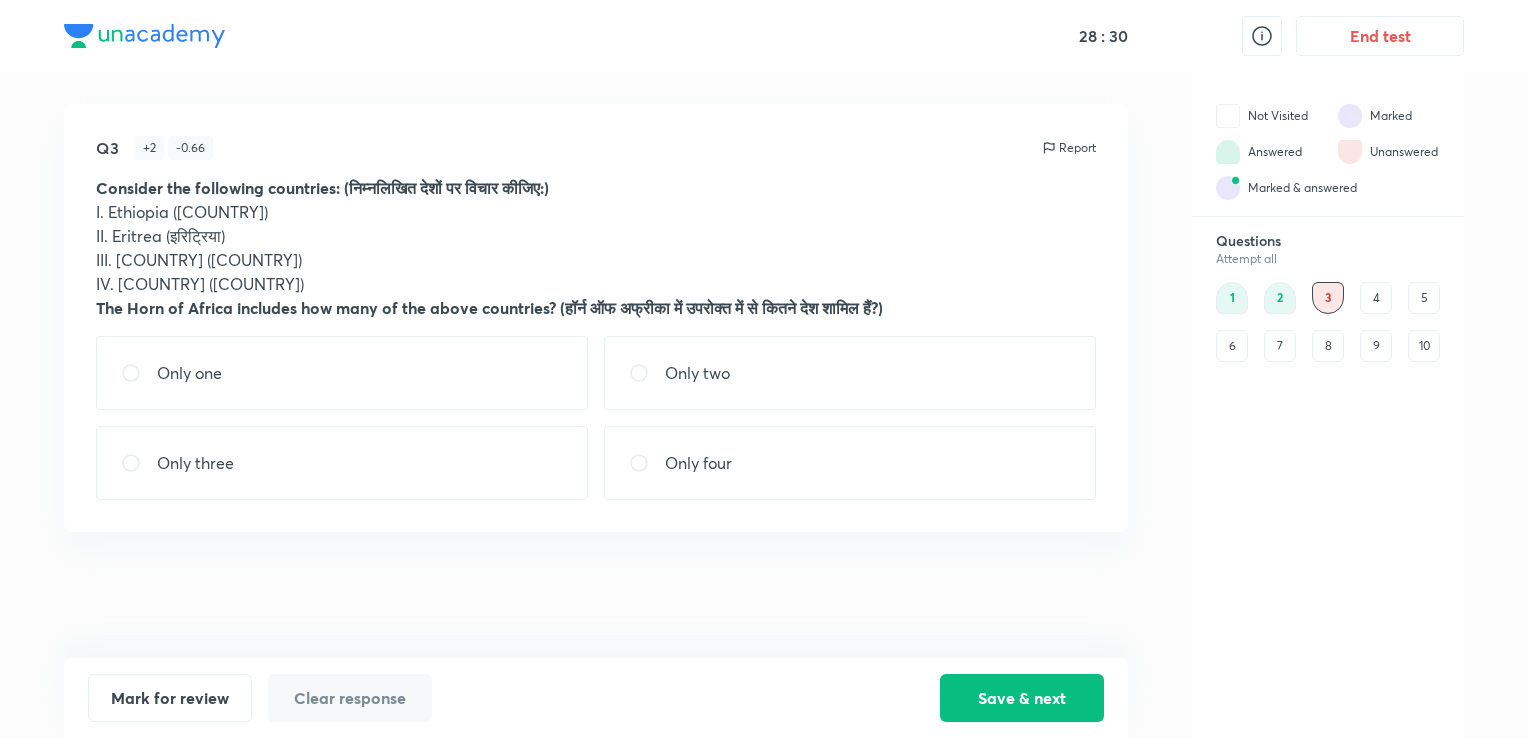 click on "Only three" at bounding box center (195, 463) 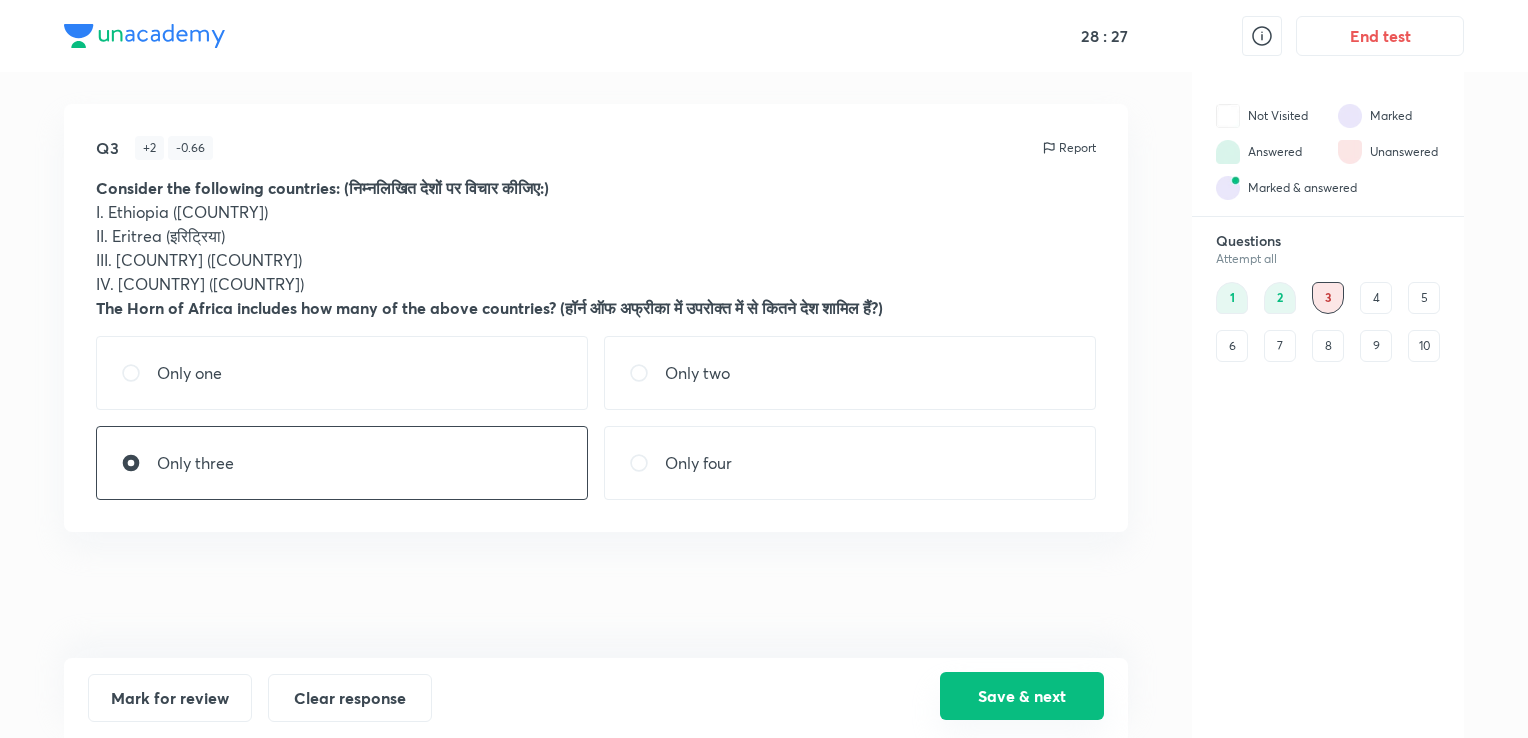 click on "Save & next" at bounding box center [1022, 696] 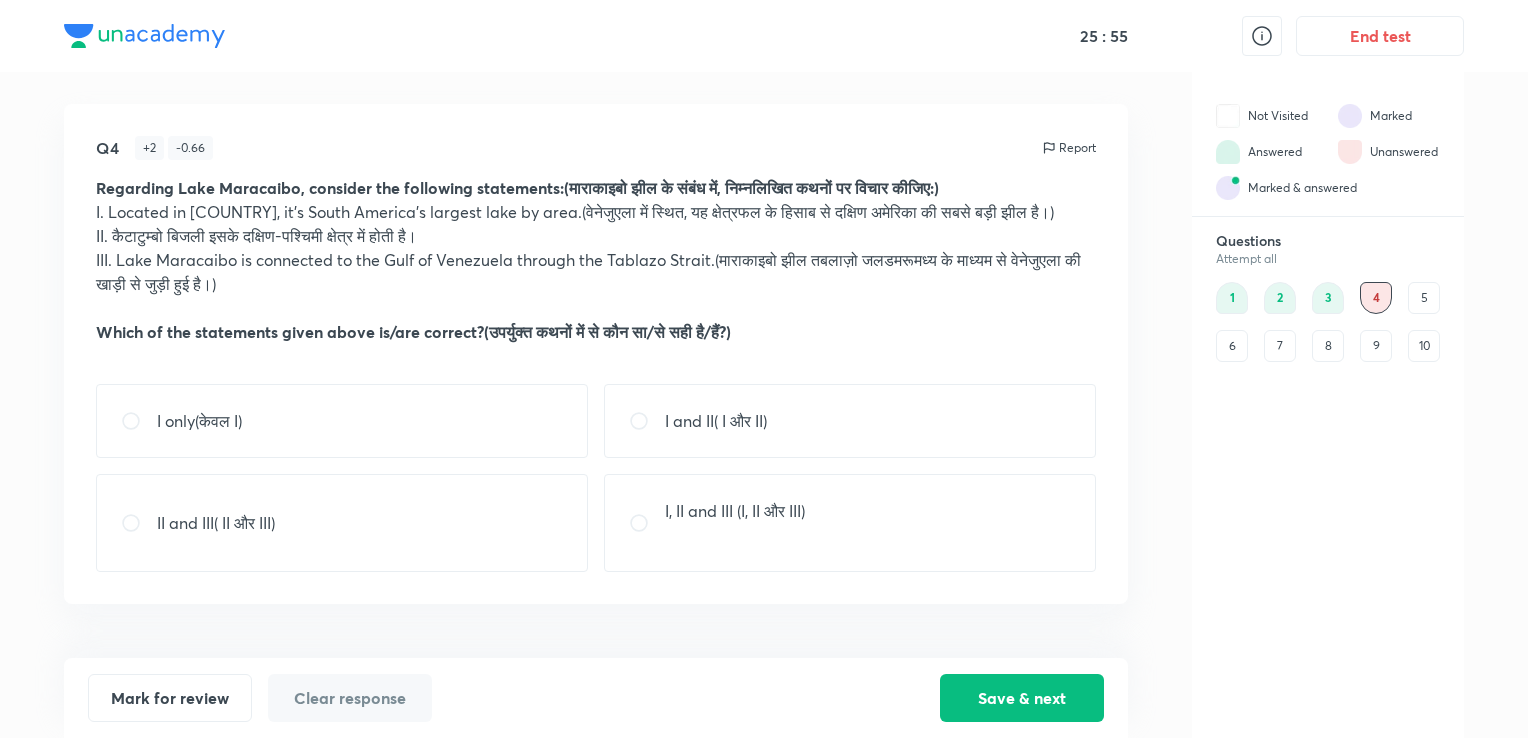 click on "I, II and III (I, II और III)" at bounding box center (735, 511) 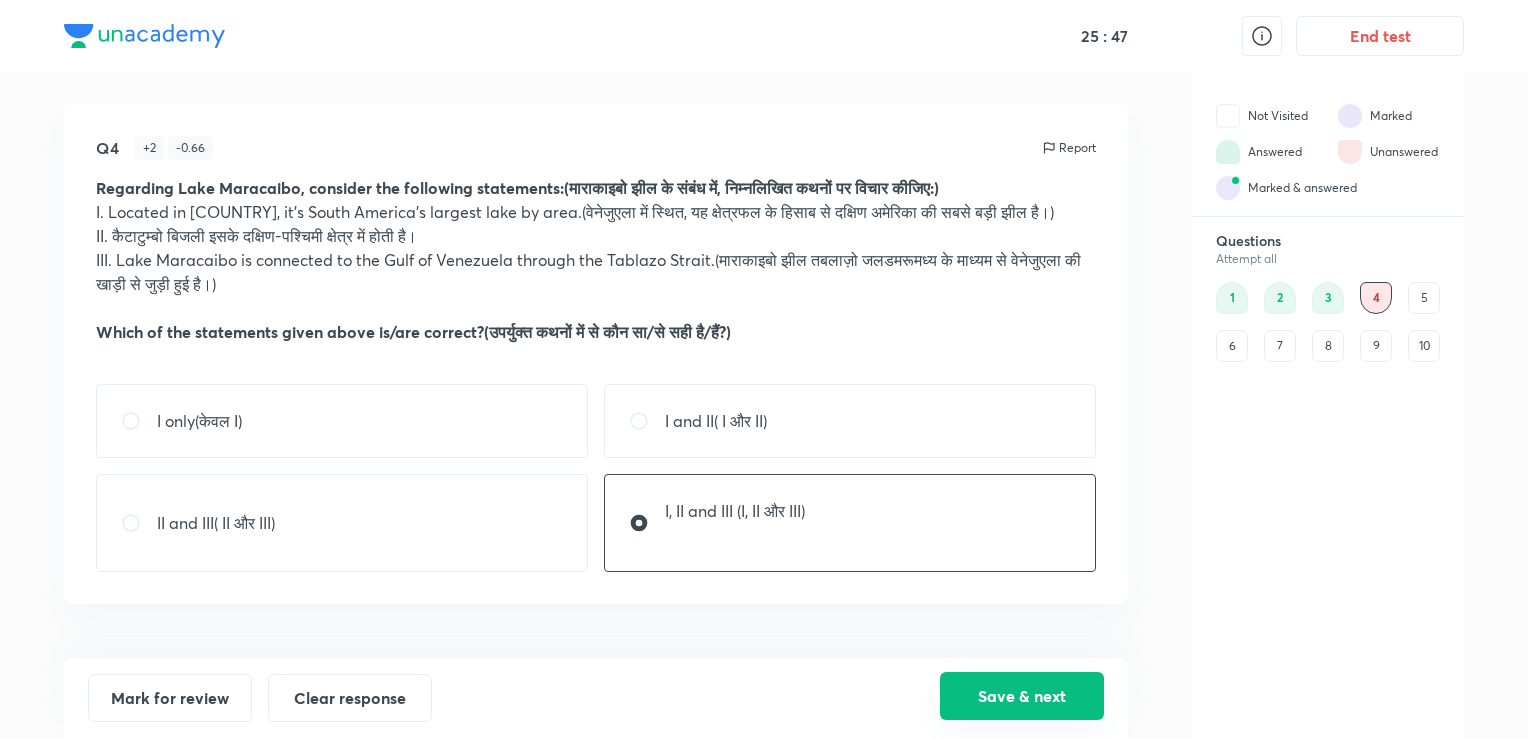 click on "Save & next" at bounding box center (1022, 696) 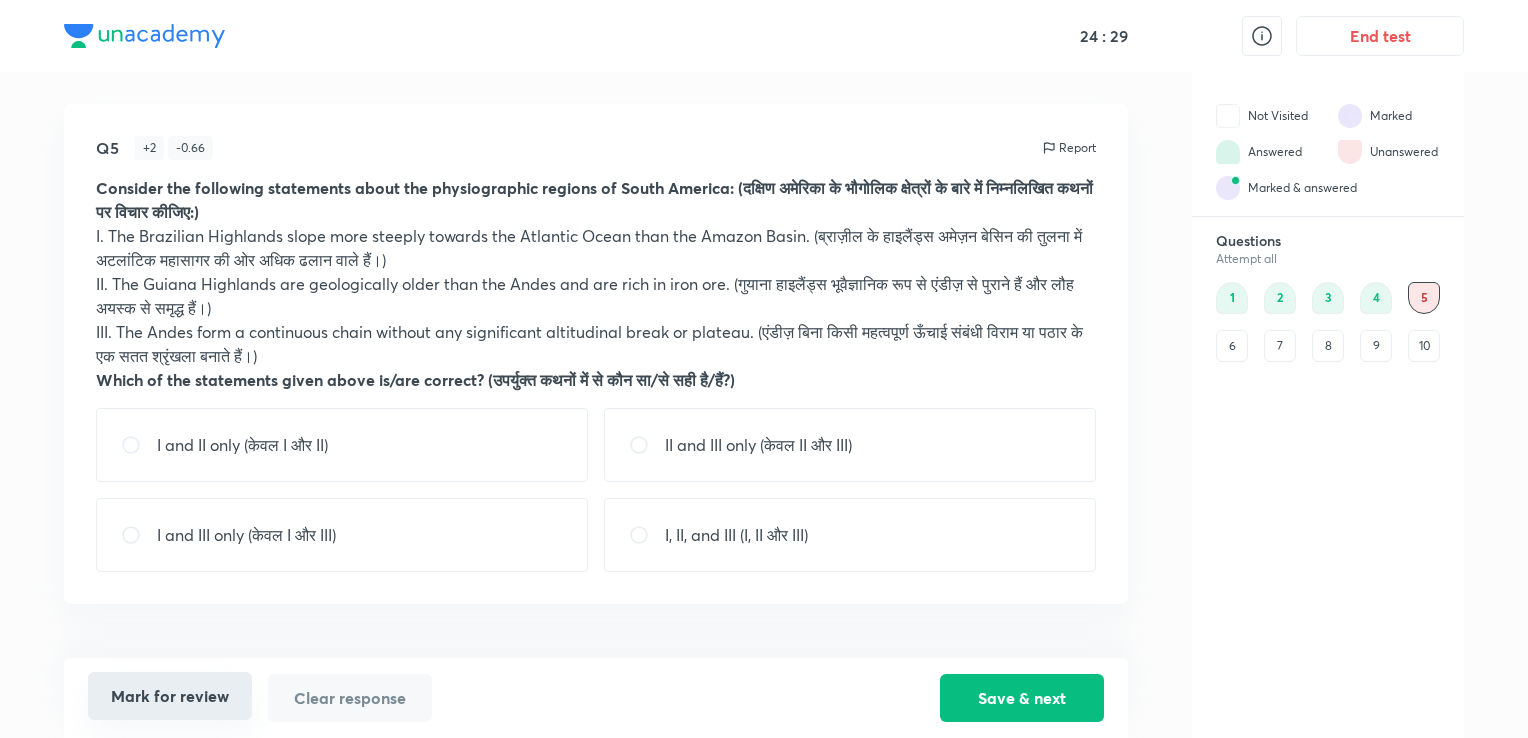 click on "Mark for review" at bounding box center (170, 696) 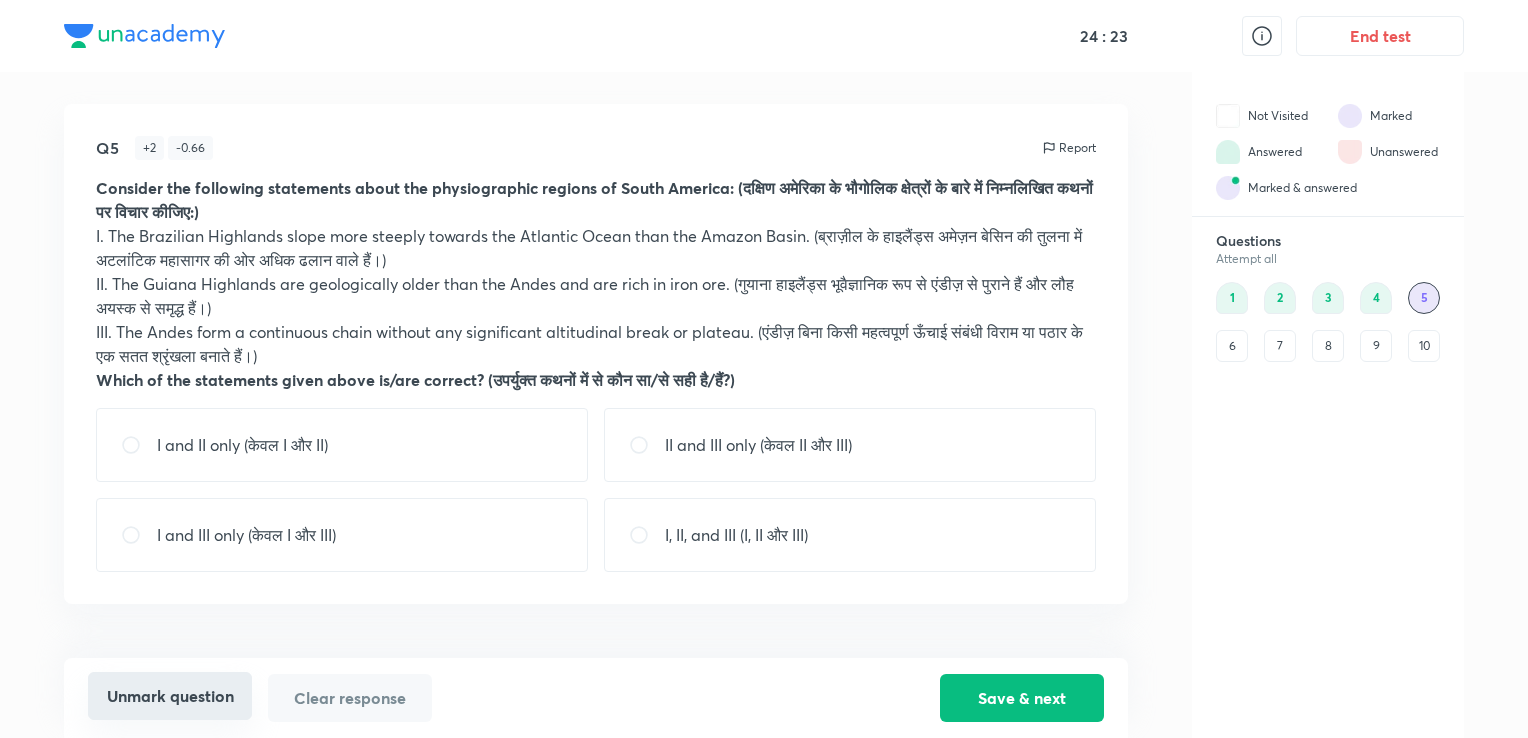 click on "Unmark question" at bounding box center [170, 696] 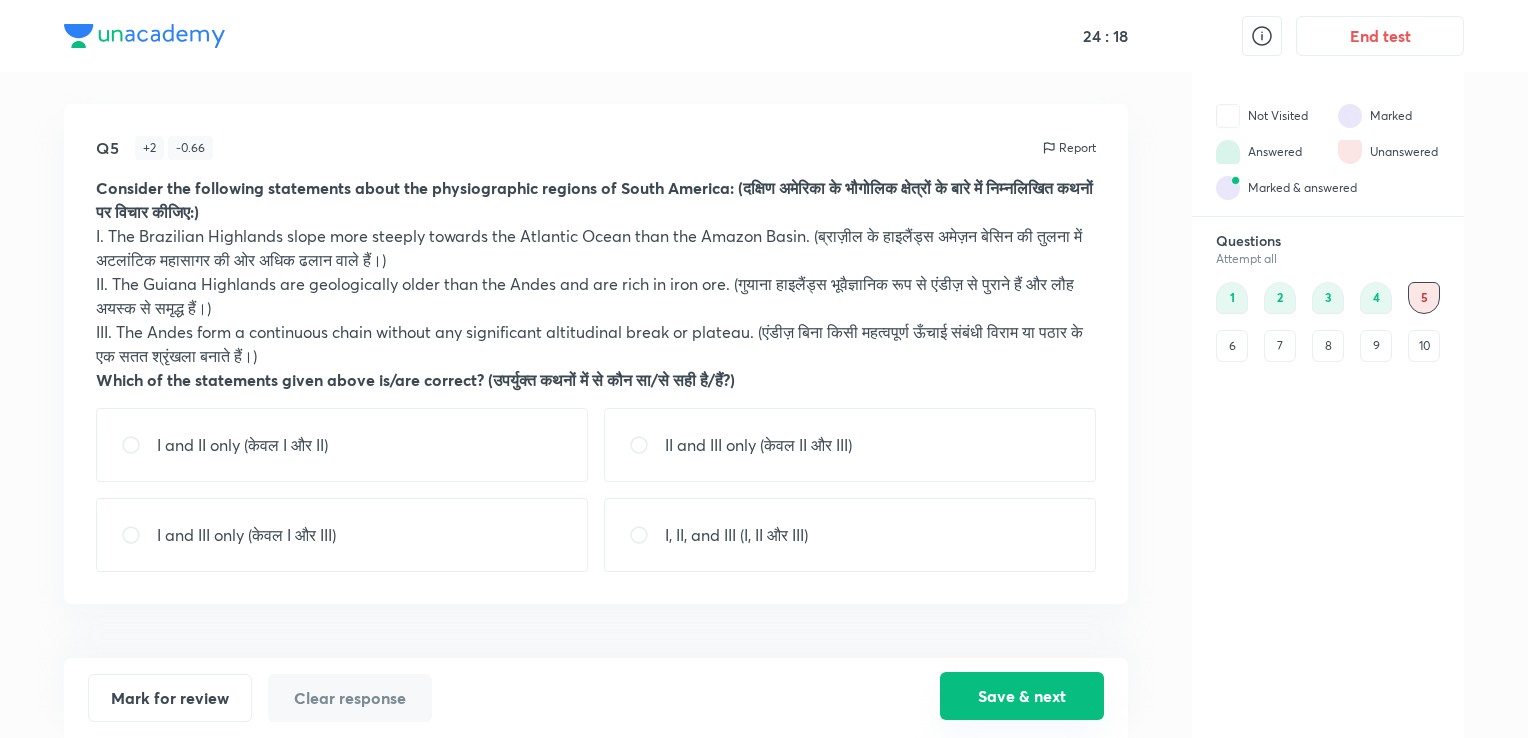 click on "Save & next" at bounding box center (1022, 696) 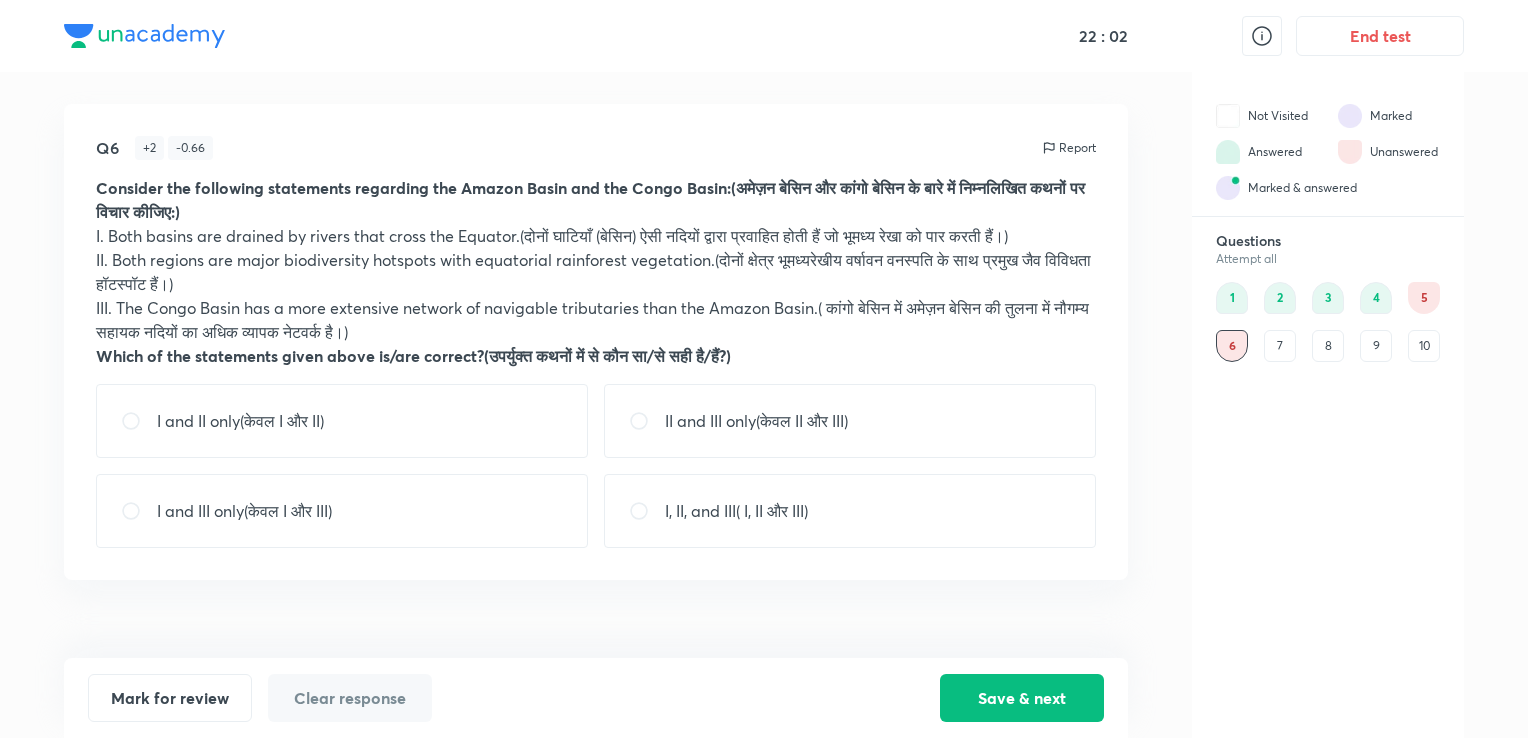 click on "I and III only(केवल I और III)" at bounding box center (342, 511) 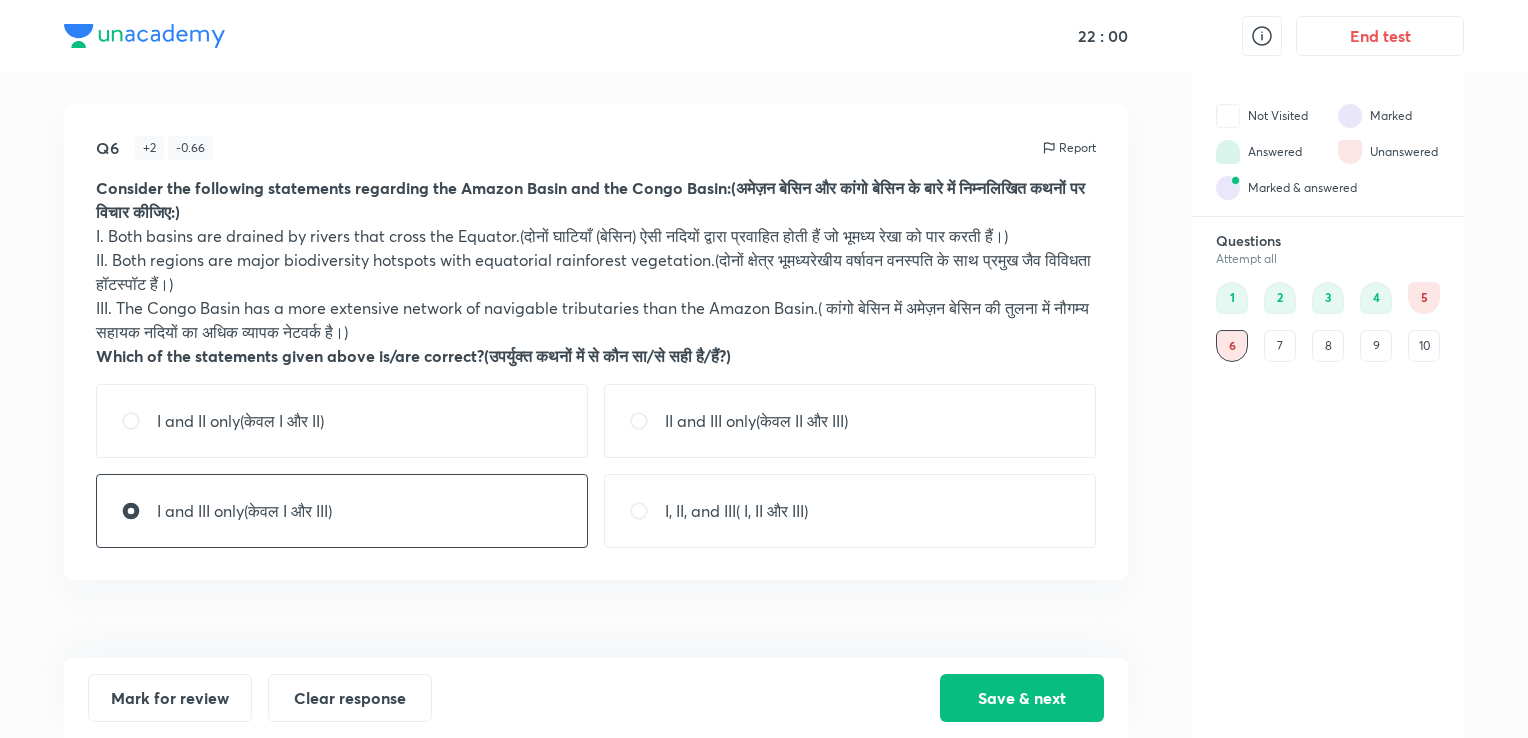 click on "I and II only(केवल I और II)" at bounding box center (240, 421) 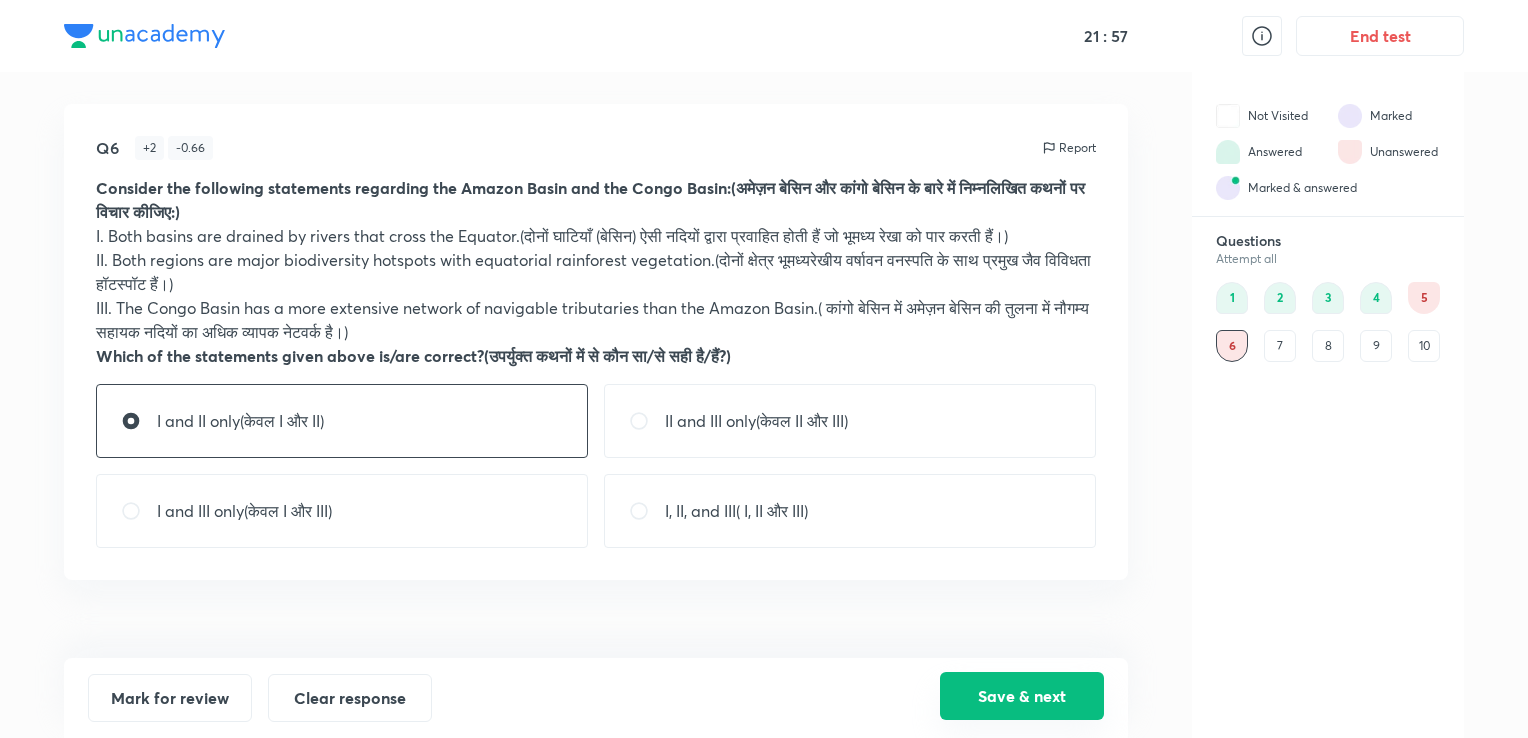 click on "Save & next" at bounding box center [1022, 696] 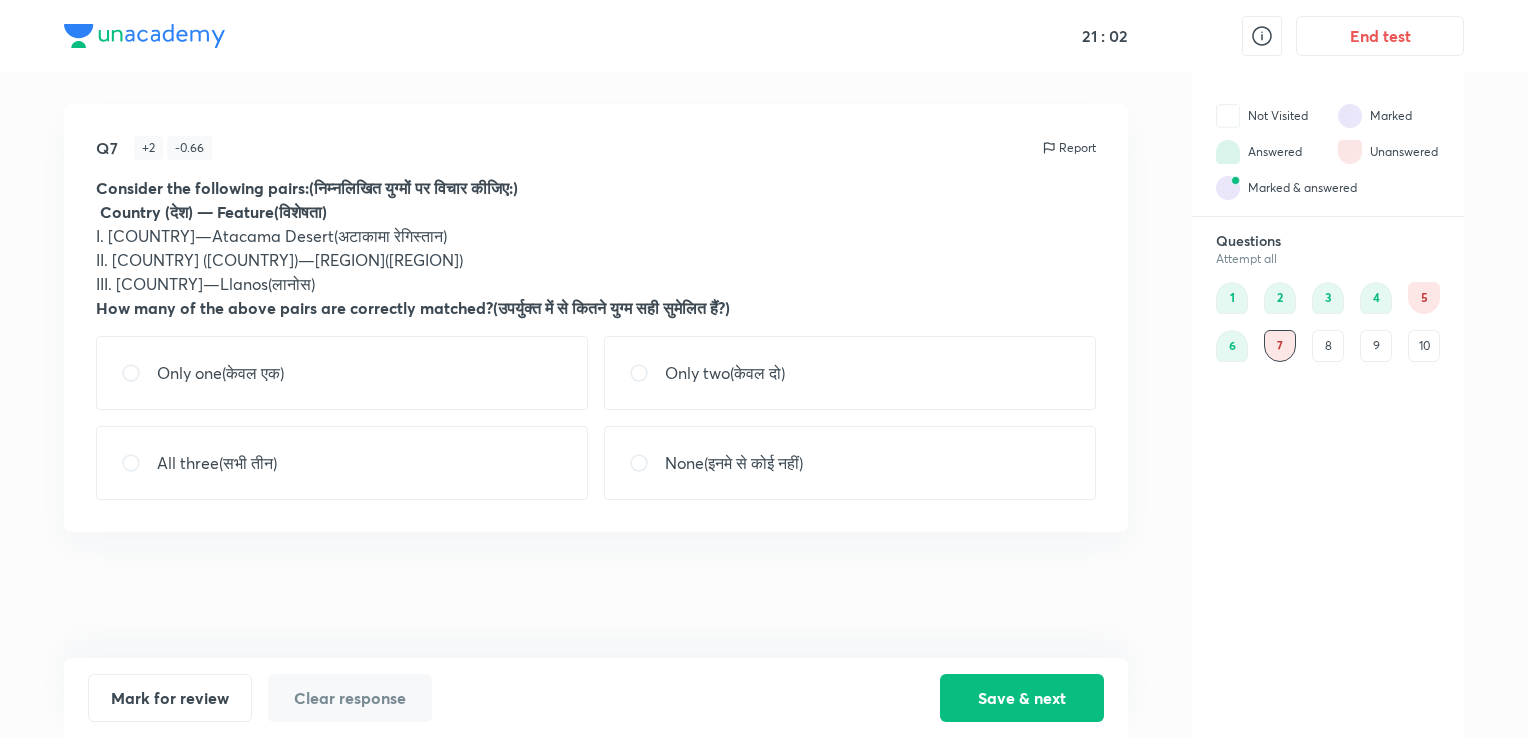 click on "Only two(केवल दो)" at bounding box center [850, 373] 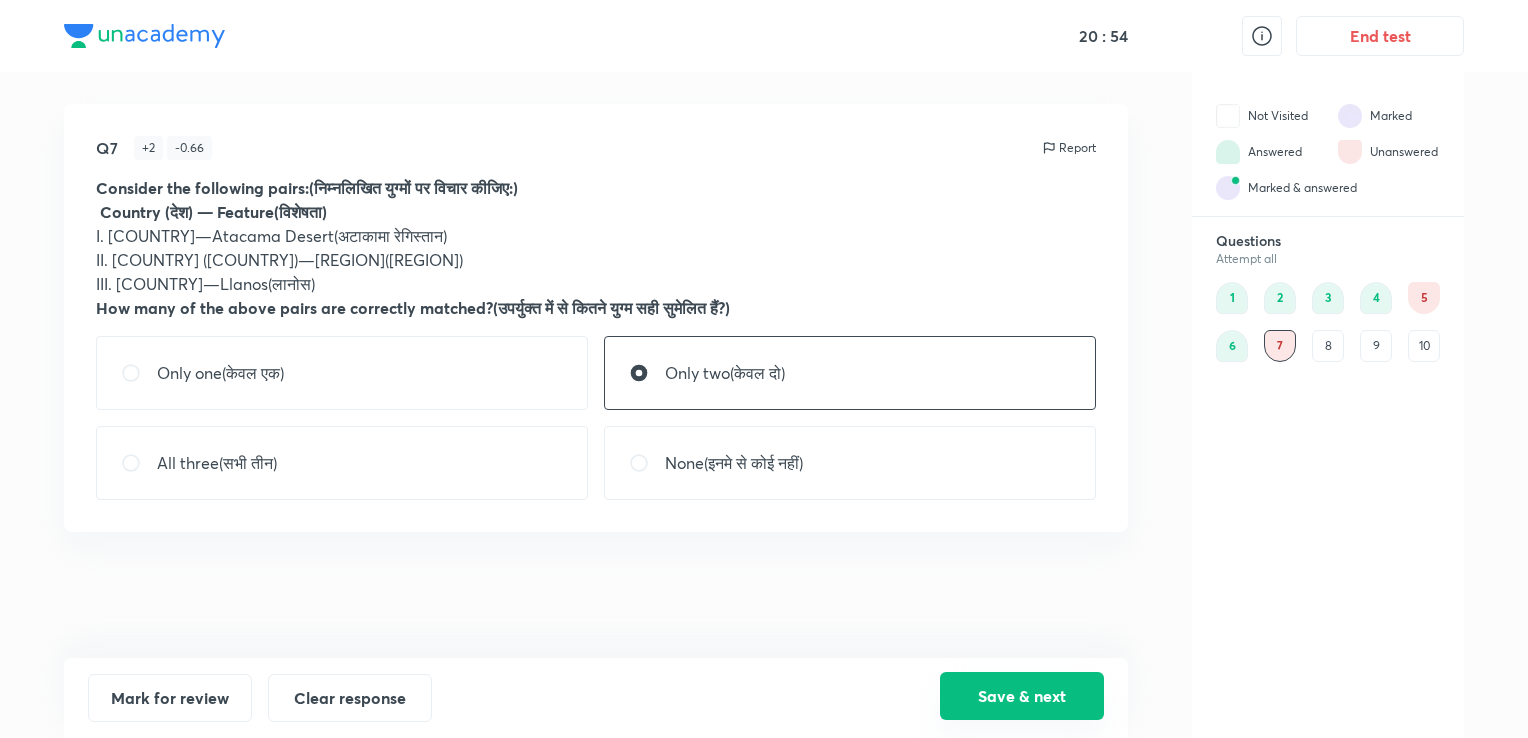click on "Save & next" at bounding box center (1022, 696) 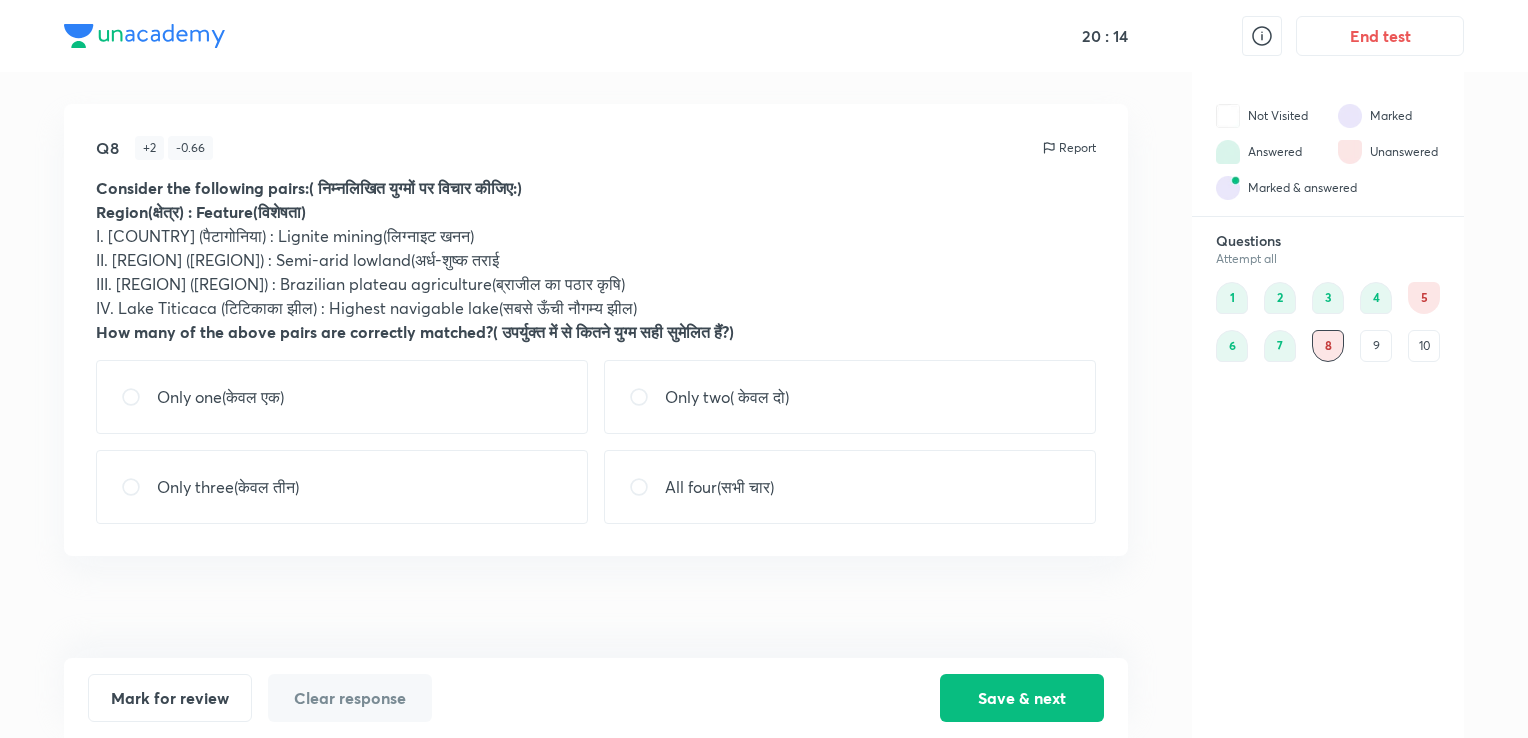 click on "Only two( केवल दो)" at bounding box center (727, 397) 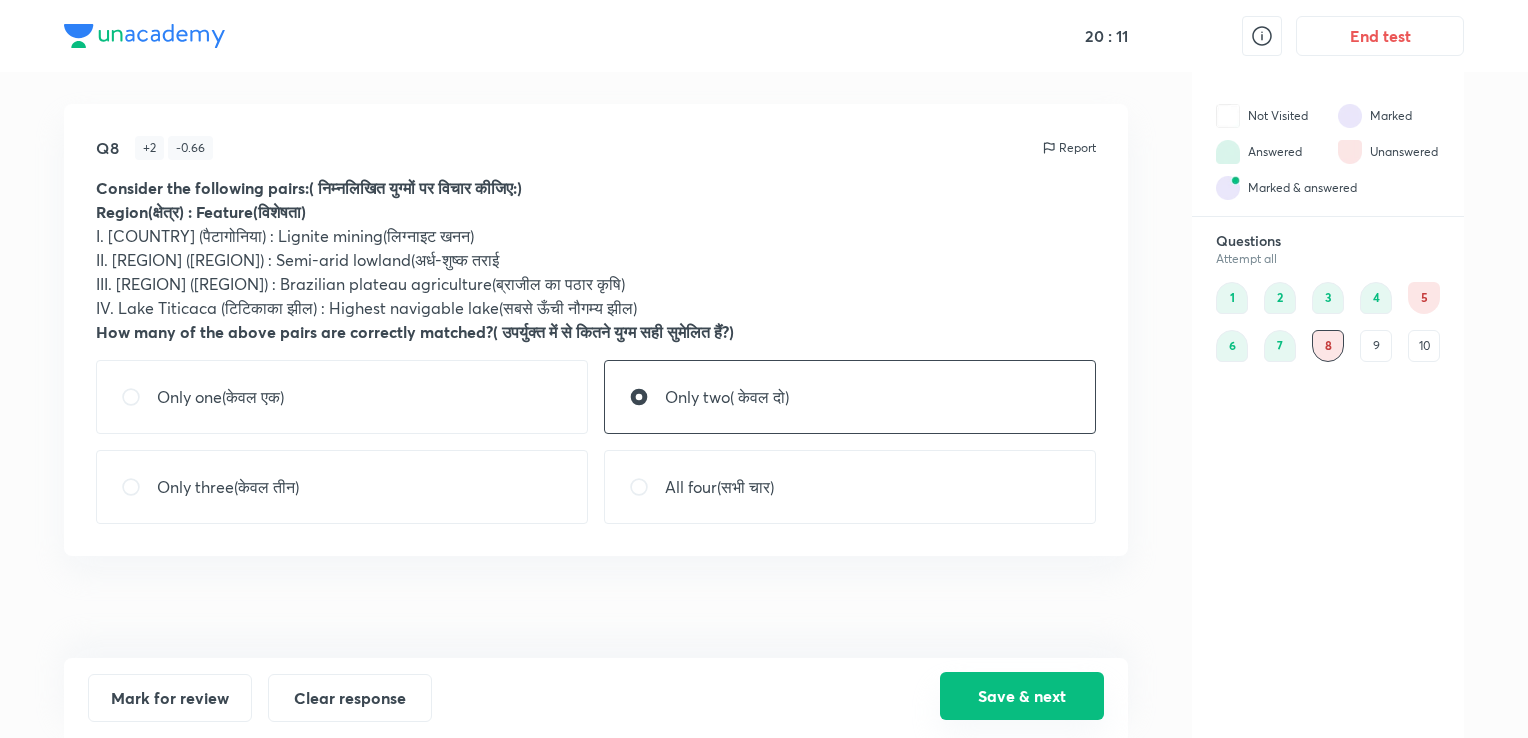 click on "Save & next" at bounding box center [1022, 696] 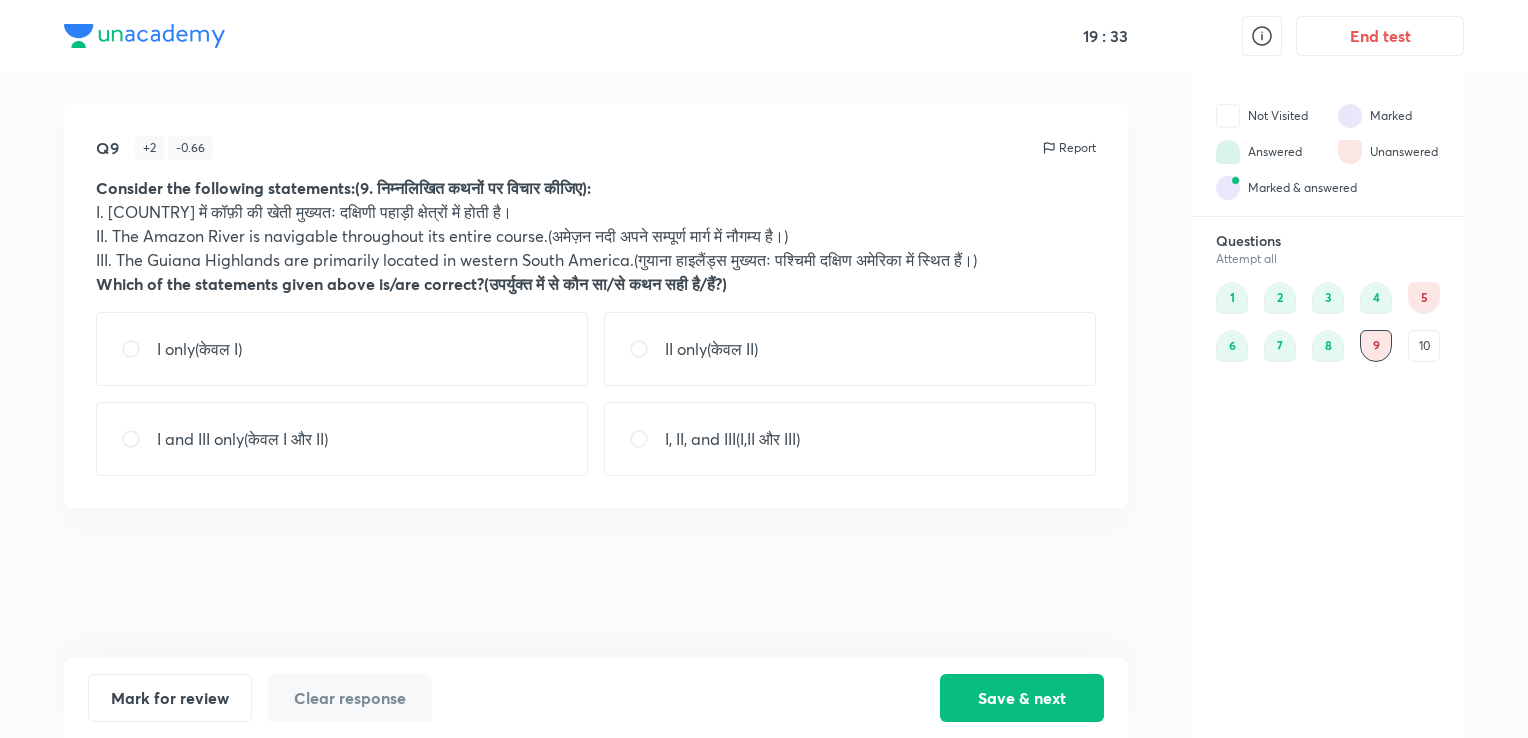 click on "I only(केवल I)" at bounding box center (342, 349) 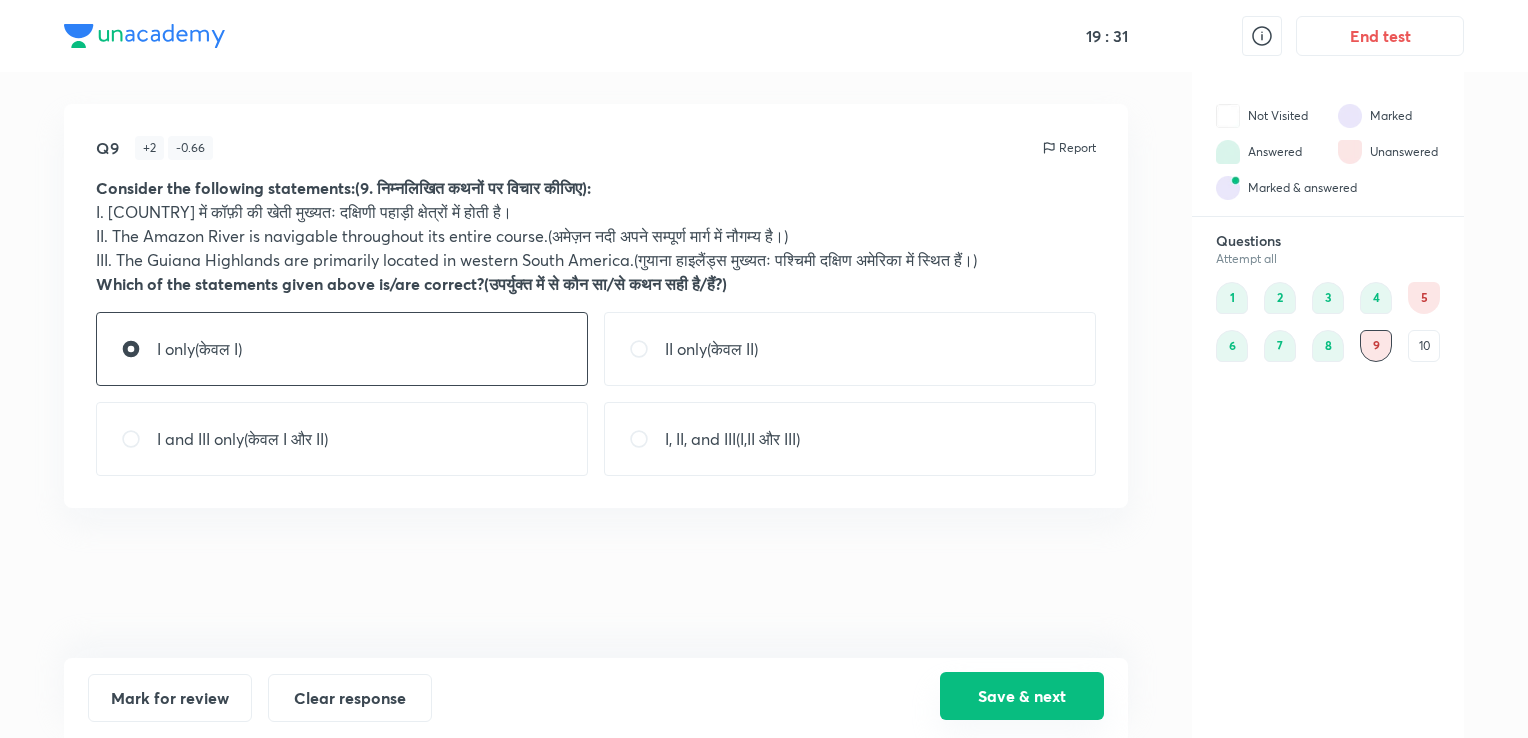 click on "Save & next" at bounding box center (1022, 696) 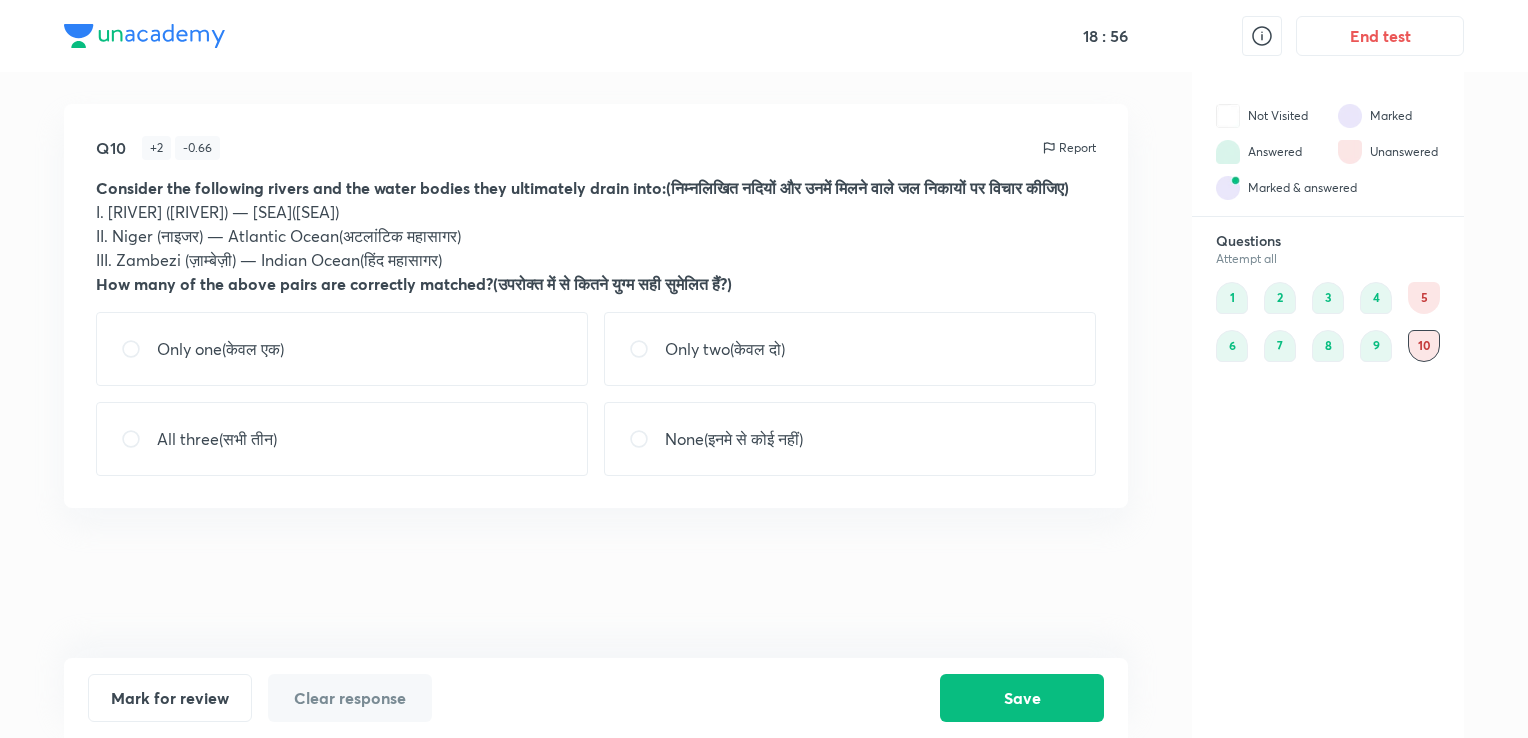click on "All three(सभी तीन)" at bounding box center (342, 439) 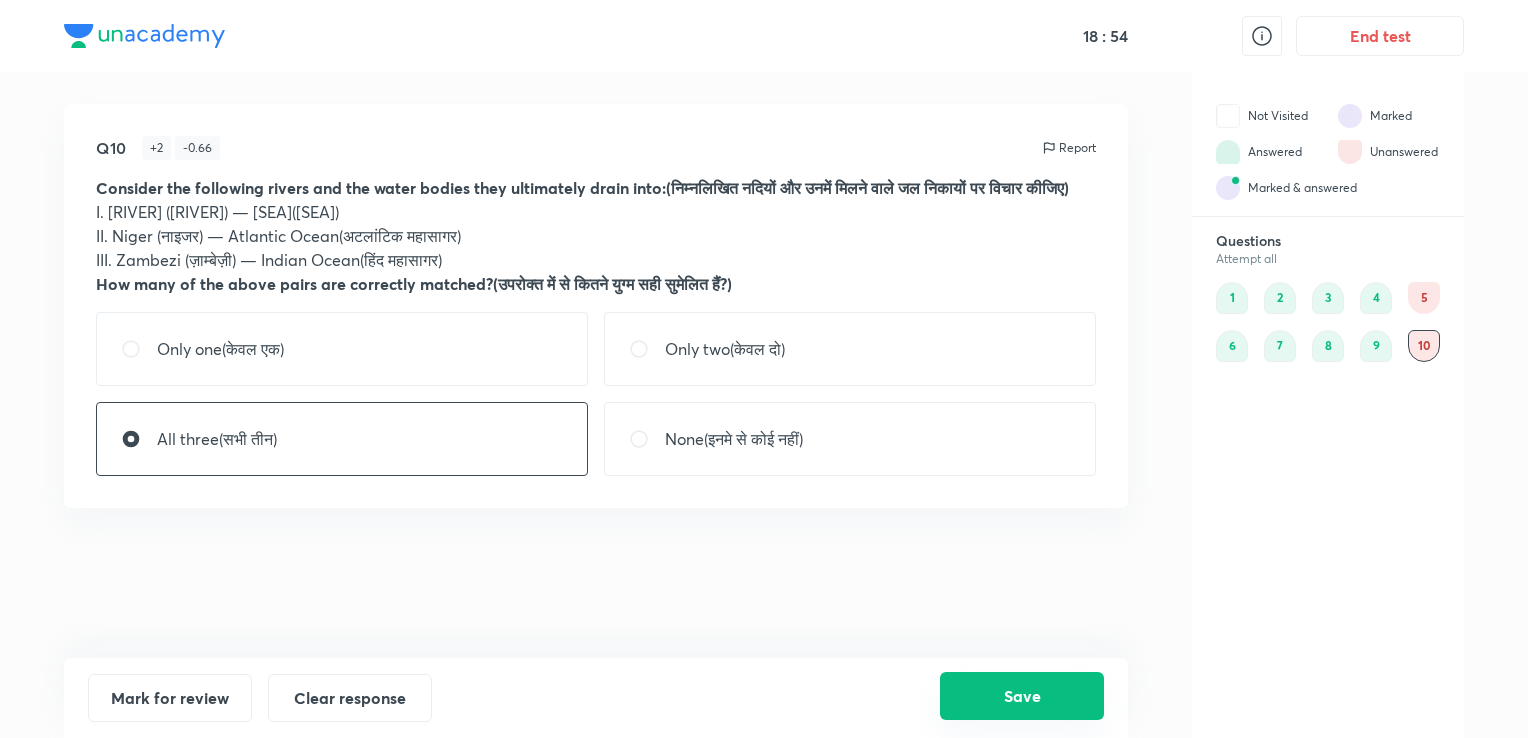 click on "Save" at bounding box center (1022, 696) 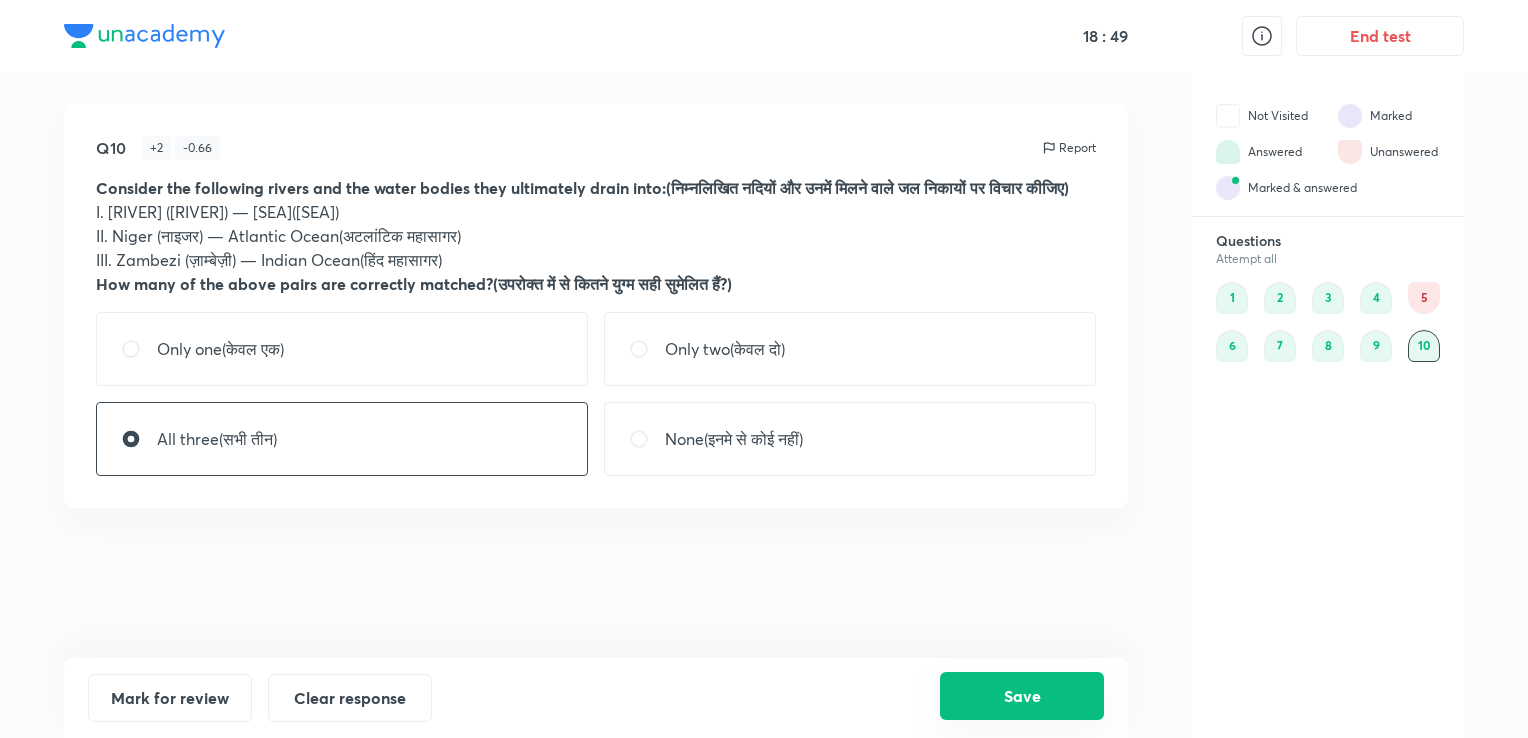 click on "Save" at bounding box center [1022, 696] 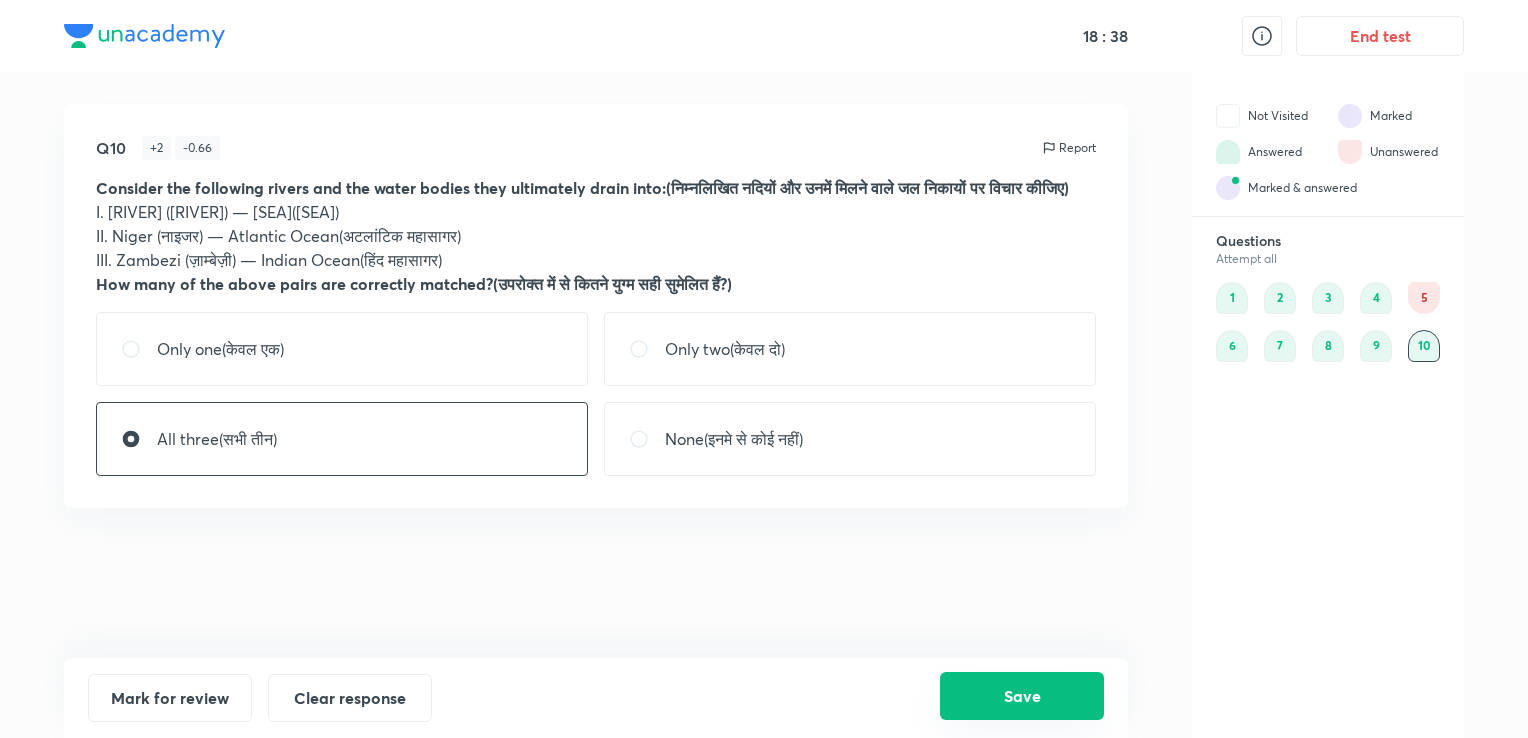 click on "Save" at bounding box center [1022, 696] 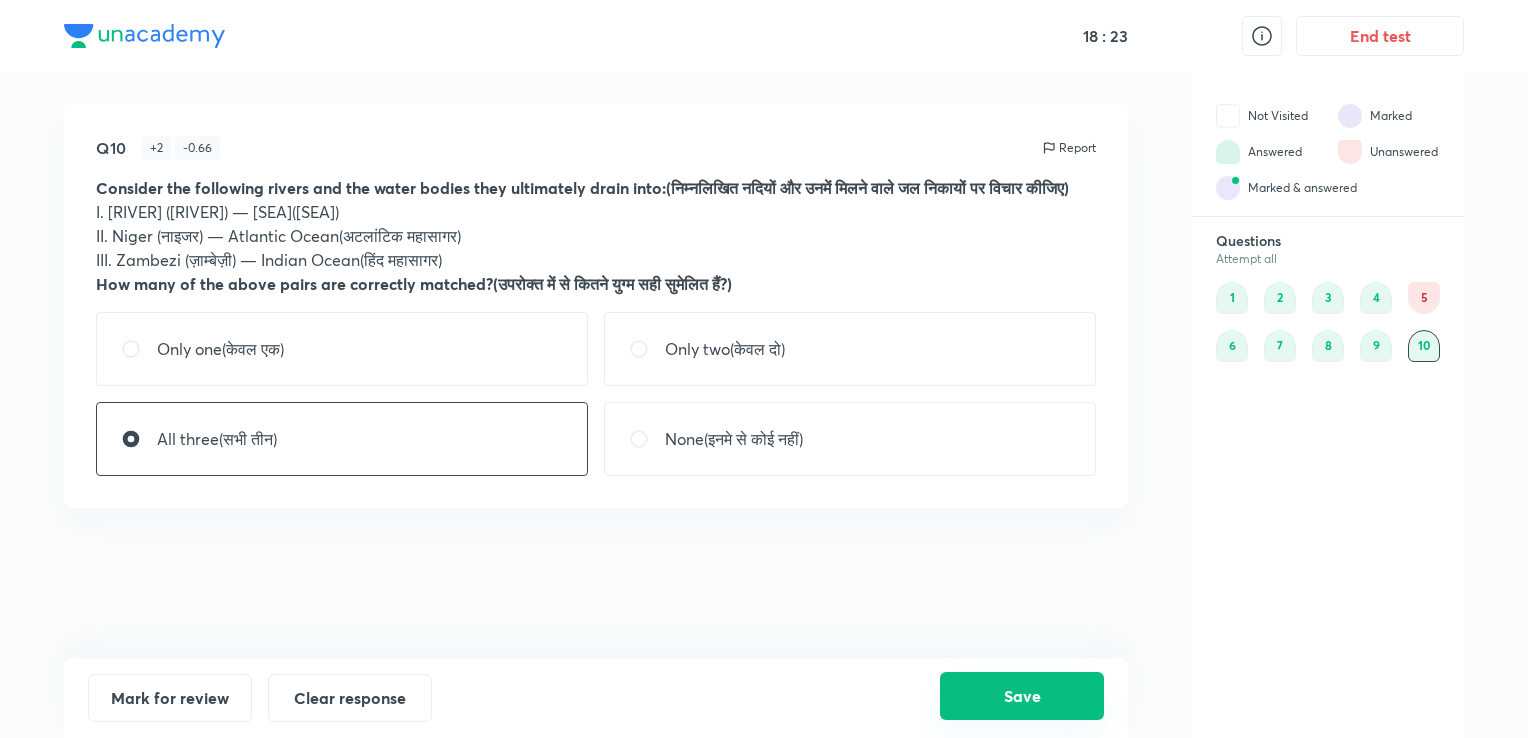 click on "Save" at bounding box center (1022, 696) 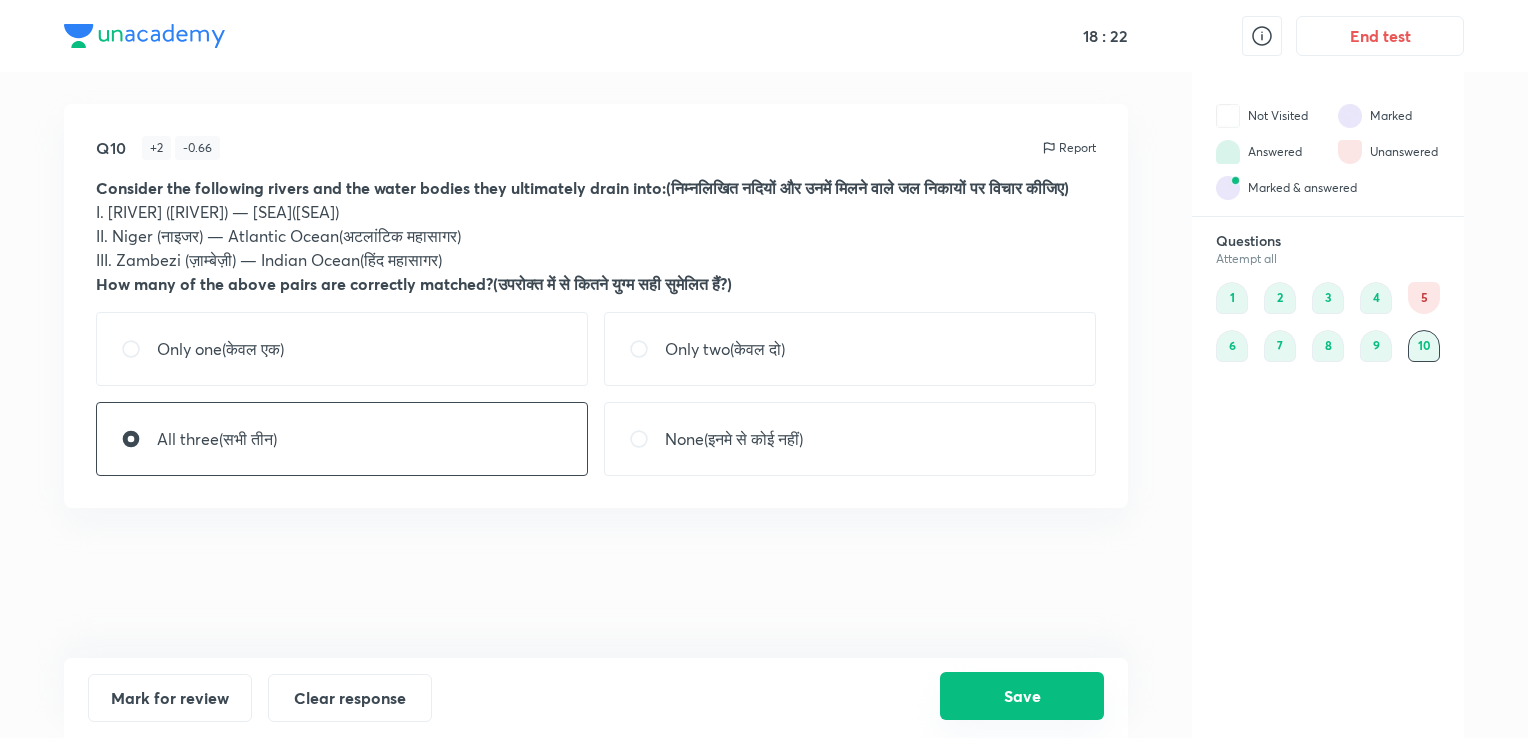 click on "Save" at bounding box center (1022, 696) 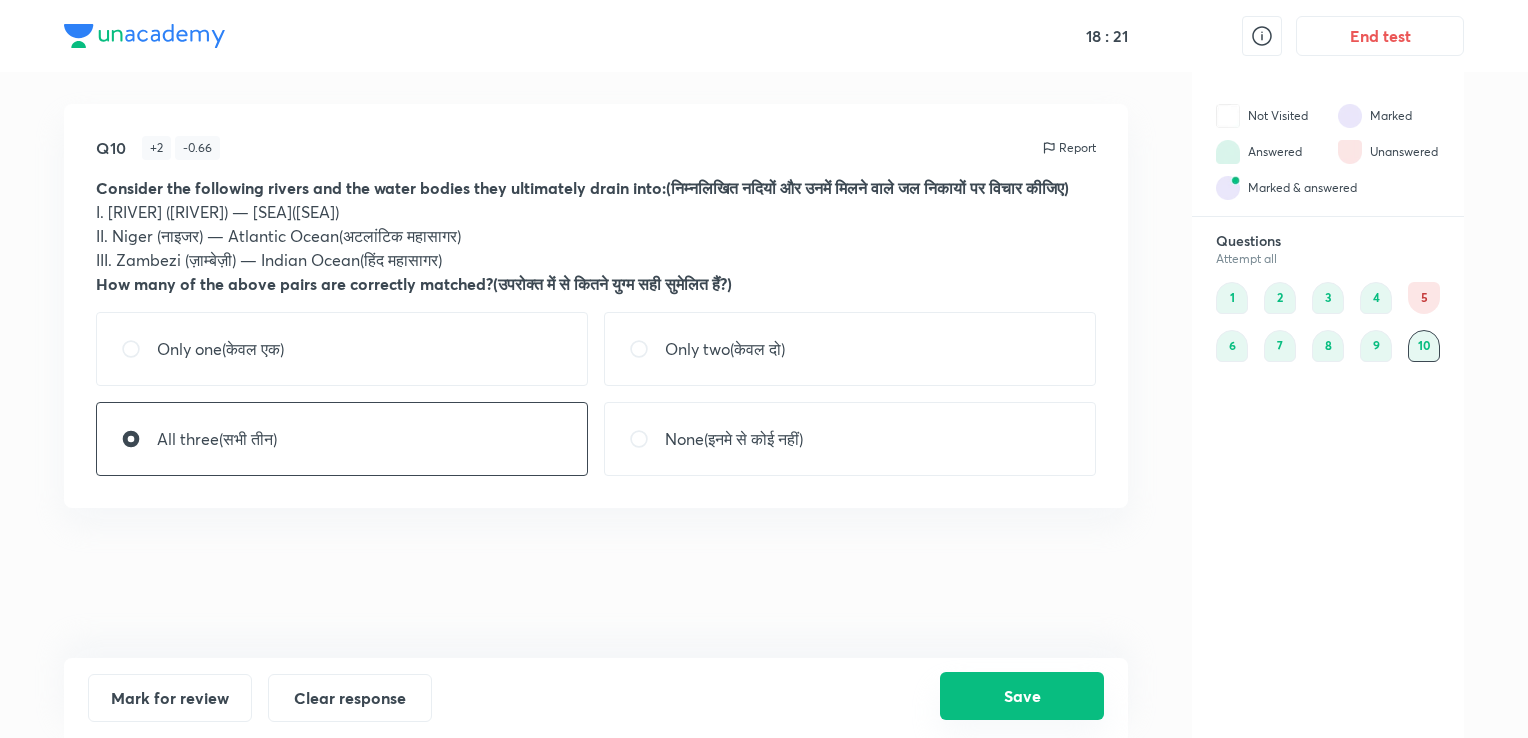 click on "Save" at bounding box center (1022, 696) 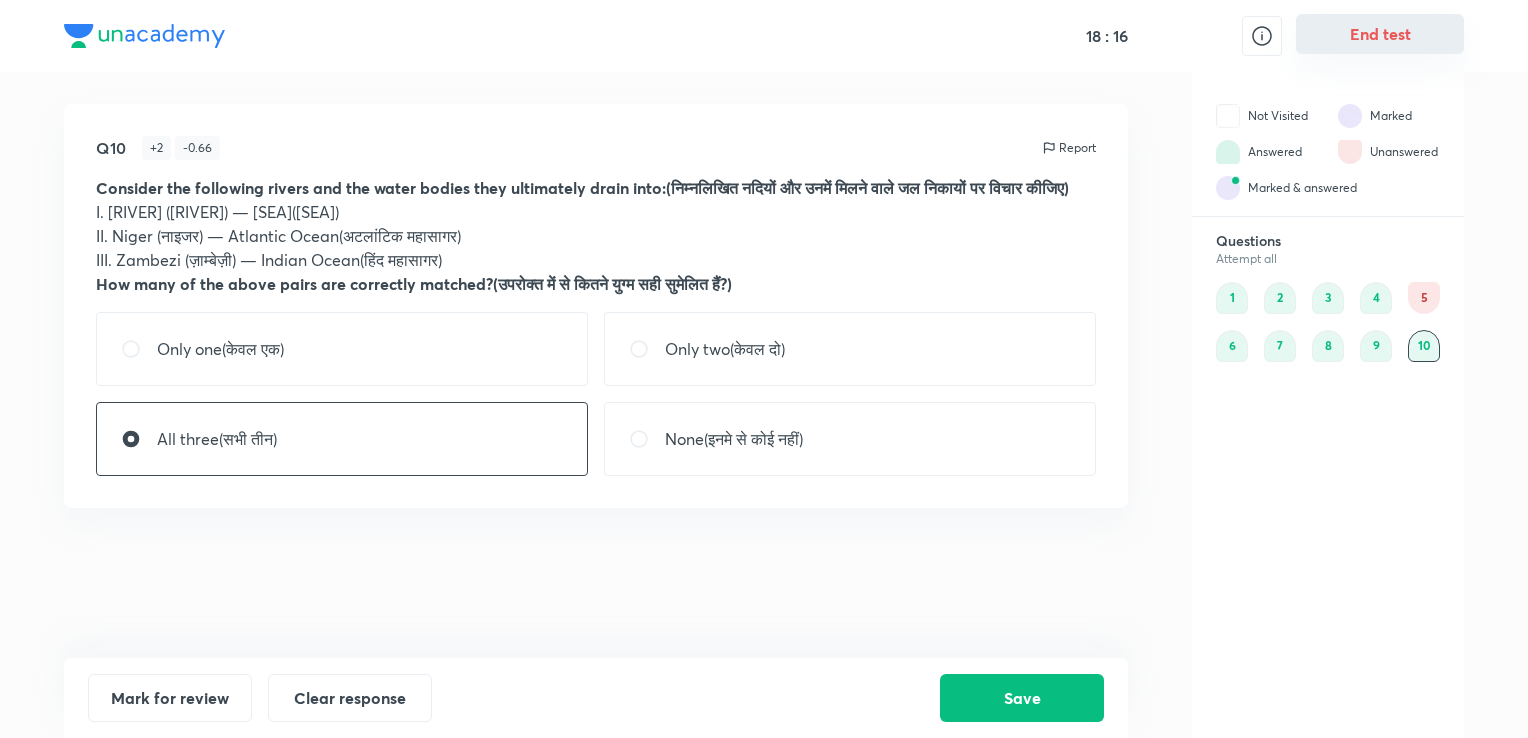 click on "End test" at bounding box center (1380, 34) 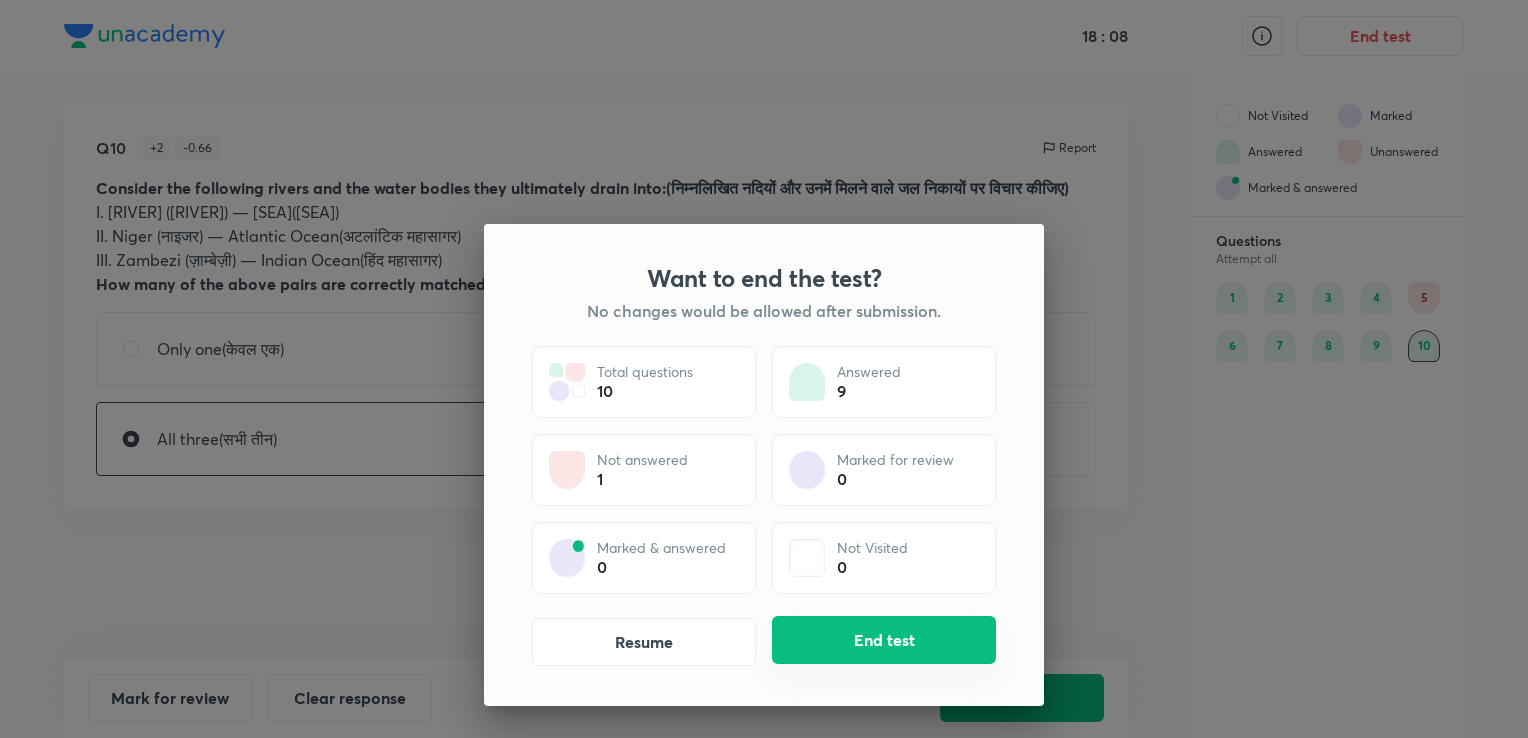 click on "End test" at bounding box center (884, 640) 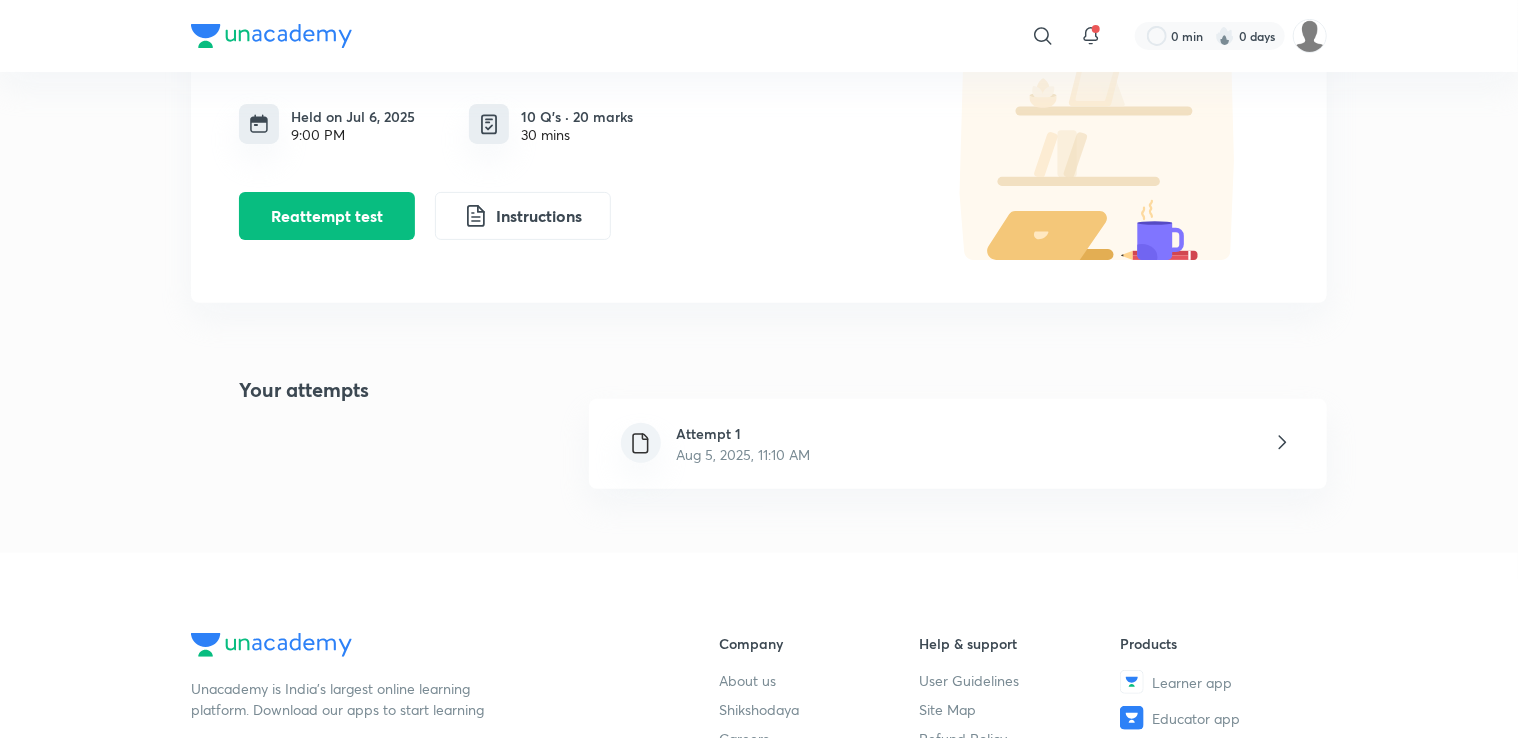scroll, scrollTop: 180, scrollLeft: 0, axis: vertical 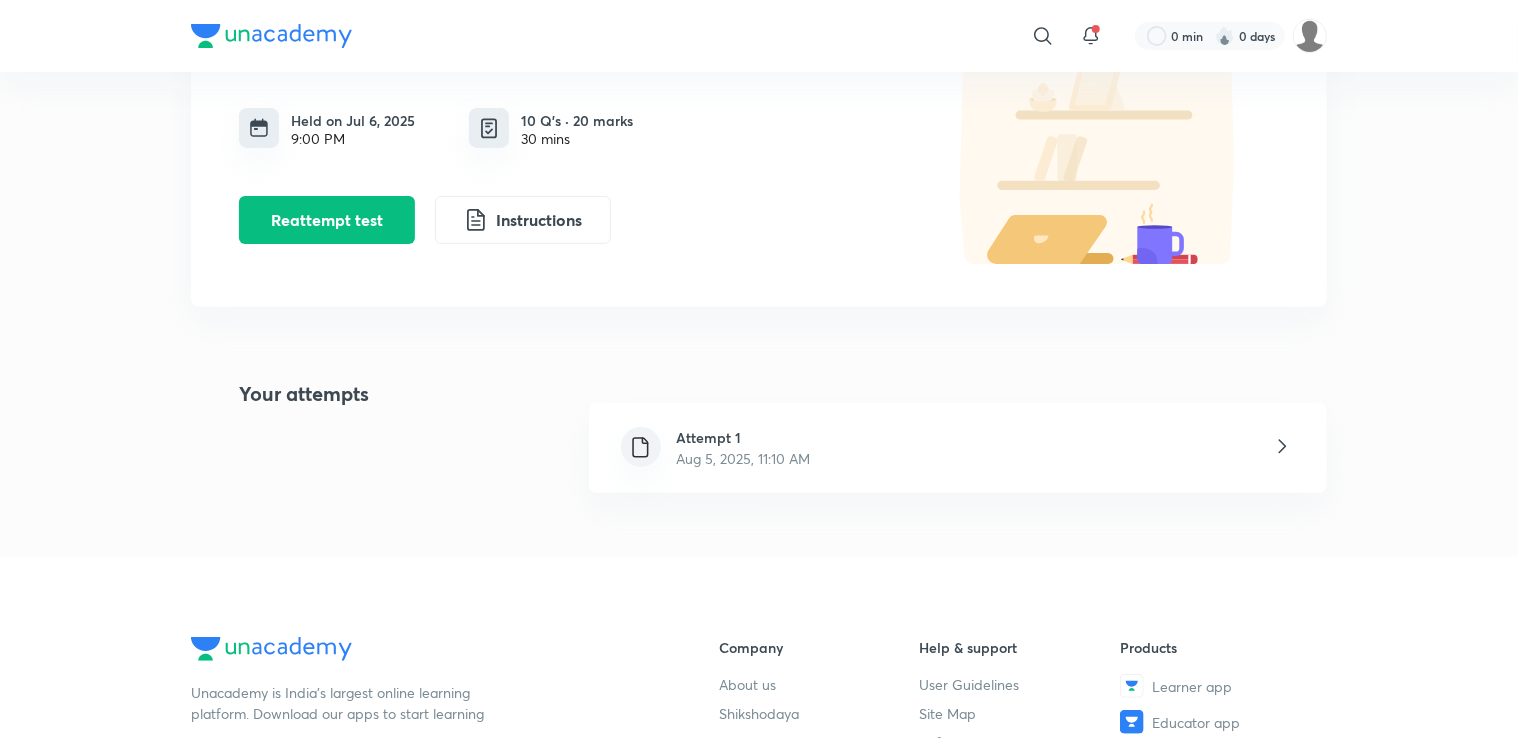 click on "Aug 5, 2025, 11:10 AM" at bounding box center [744, 458] 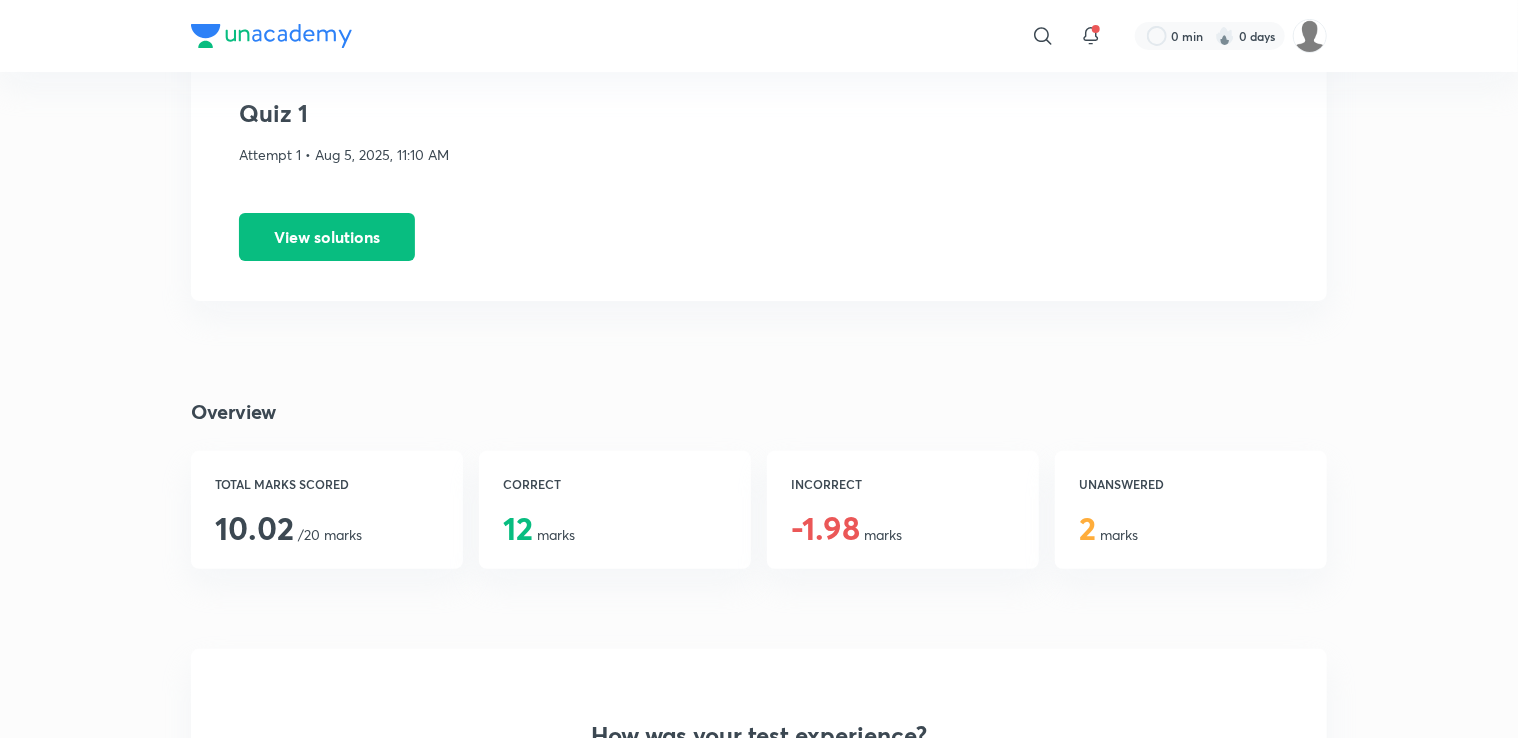 scroll, scrollTop: 120, scrollLeft: 0, axis: vertical 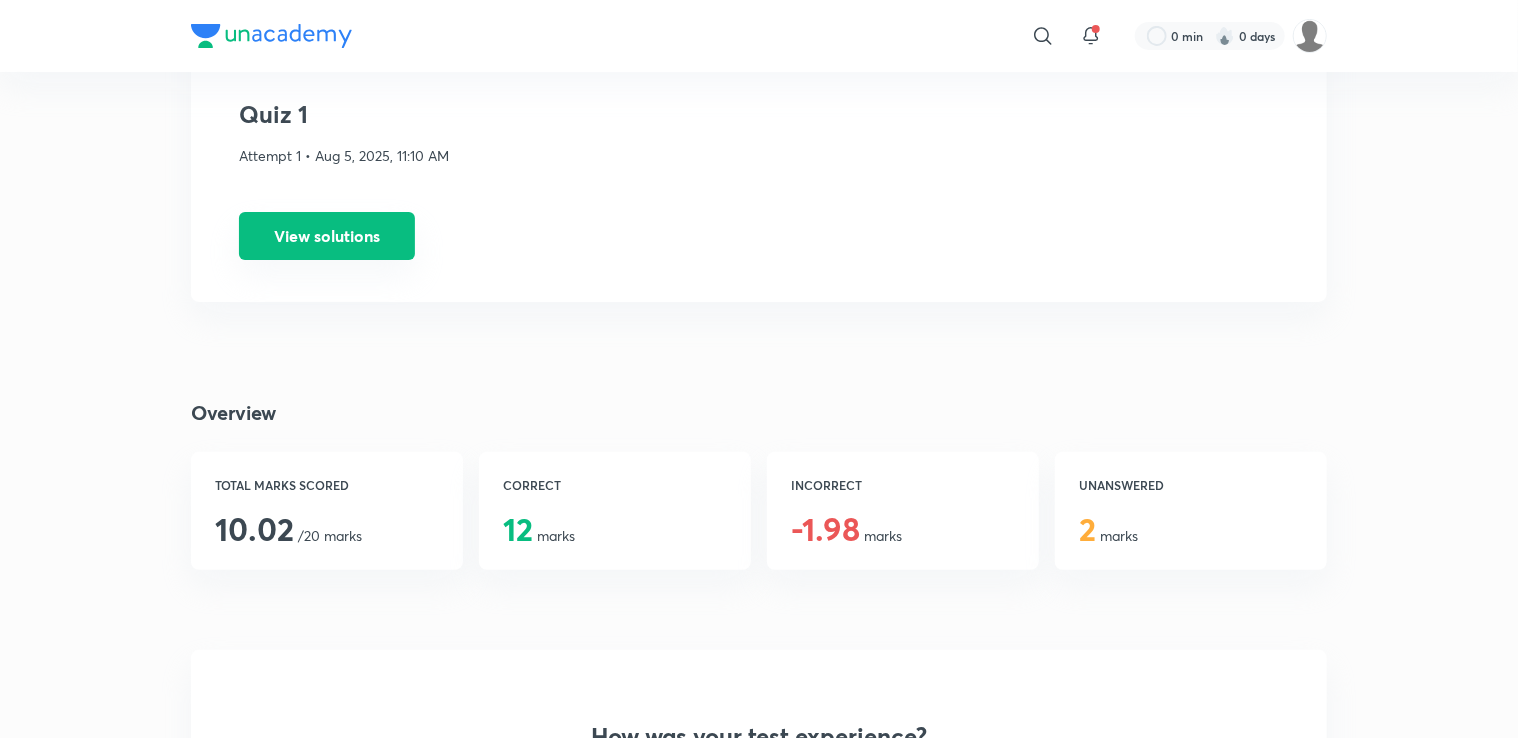 click on "View solutions" at bounding box center [327, 236] 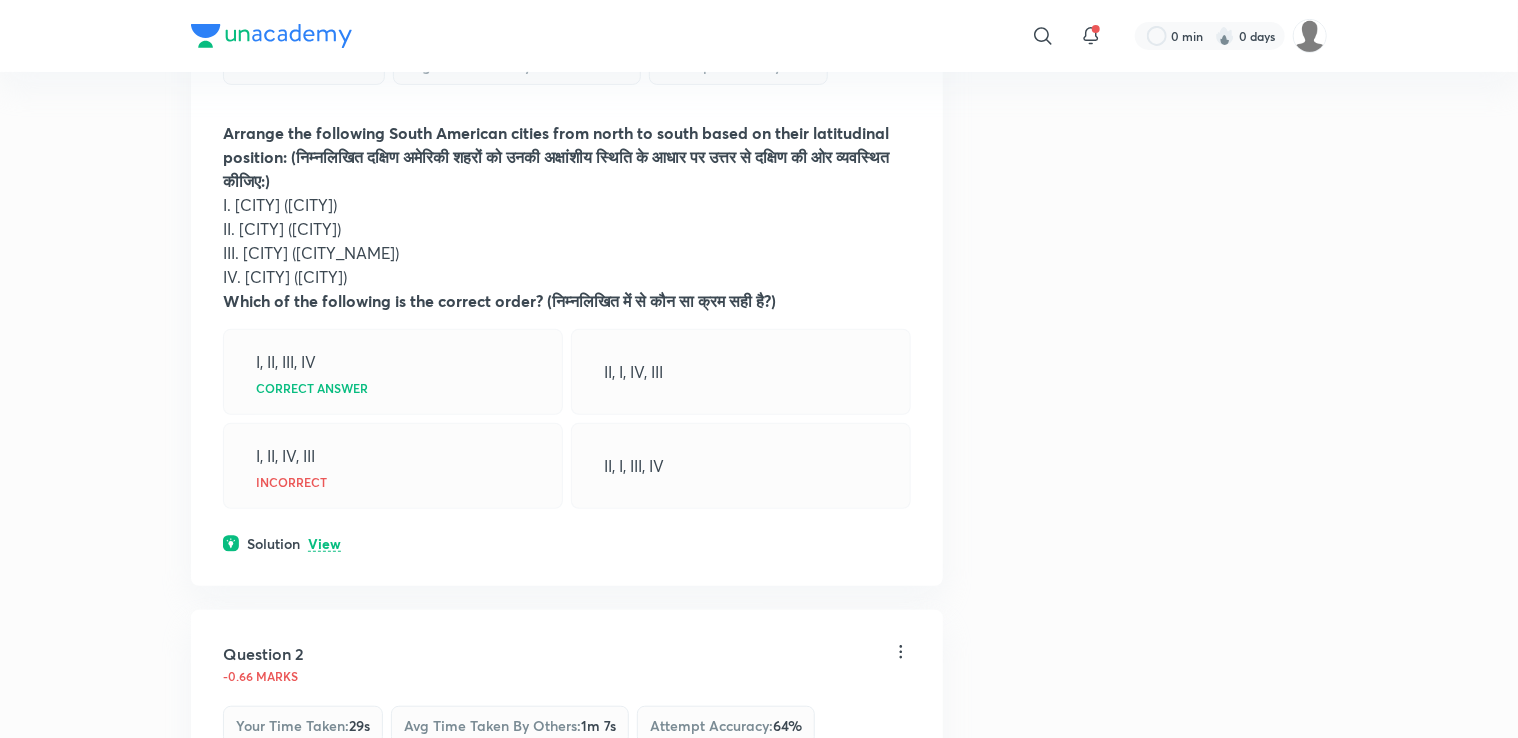 scroll, scrollTop: 402, scrollLeft: 0, axis: vertical 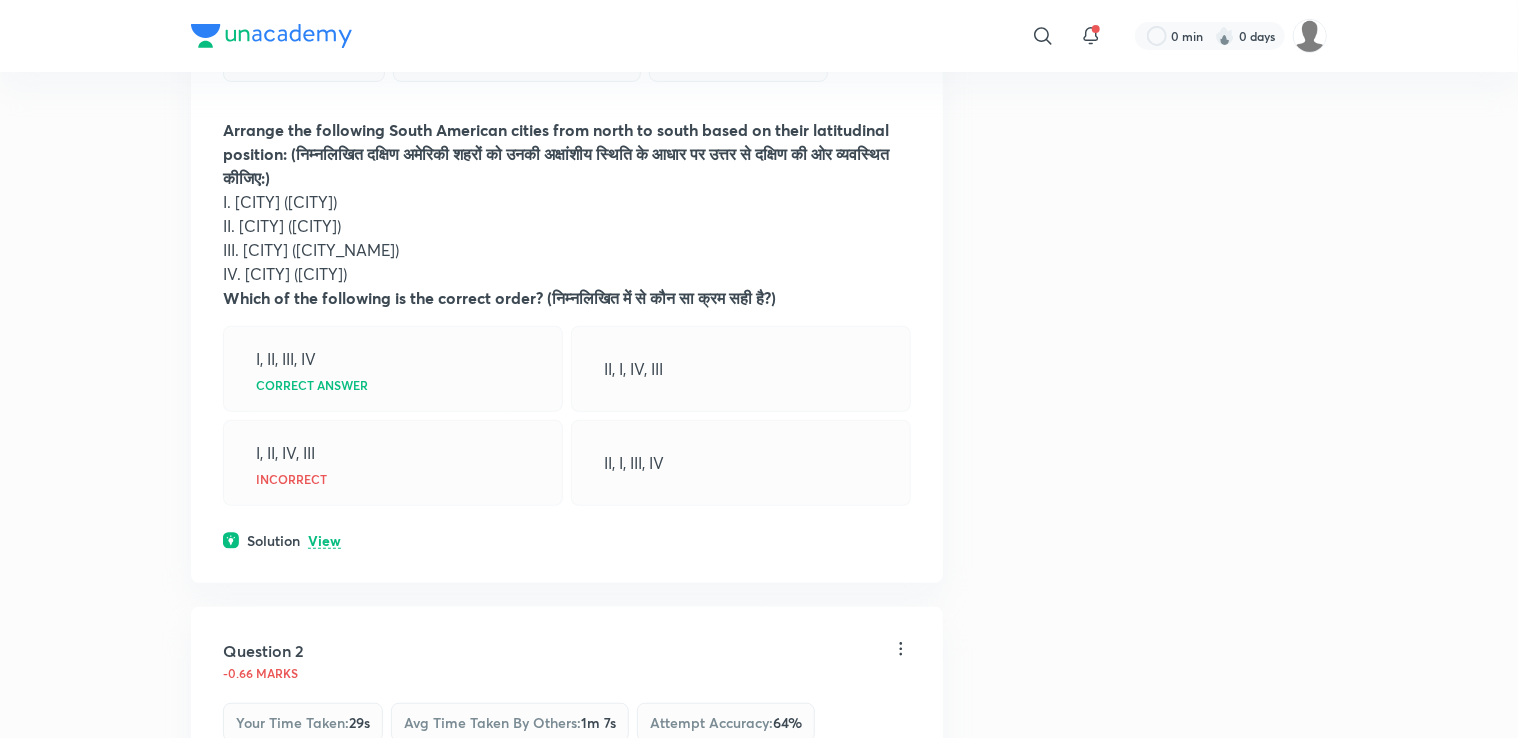 click on "View" at bounding box center [324, 541] 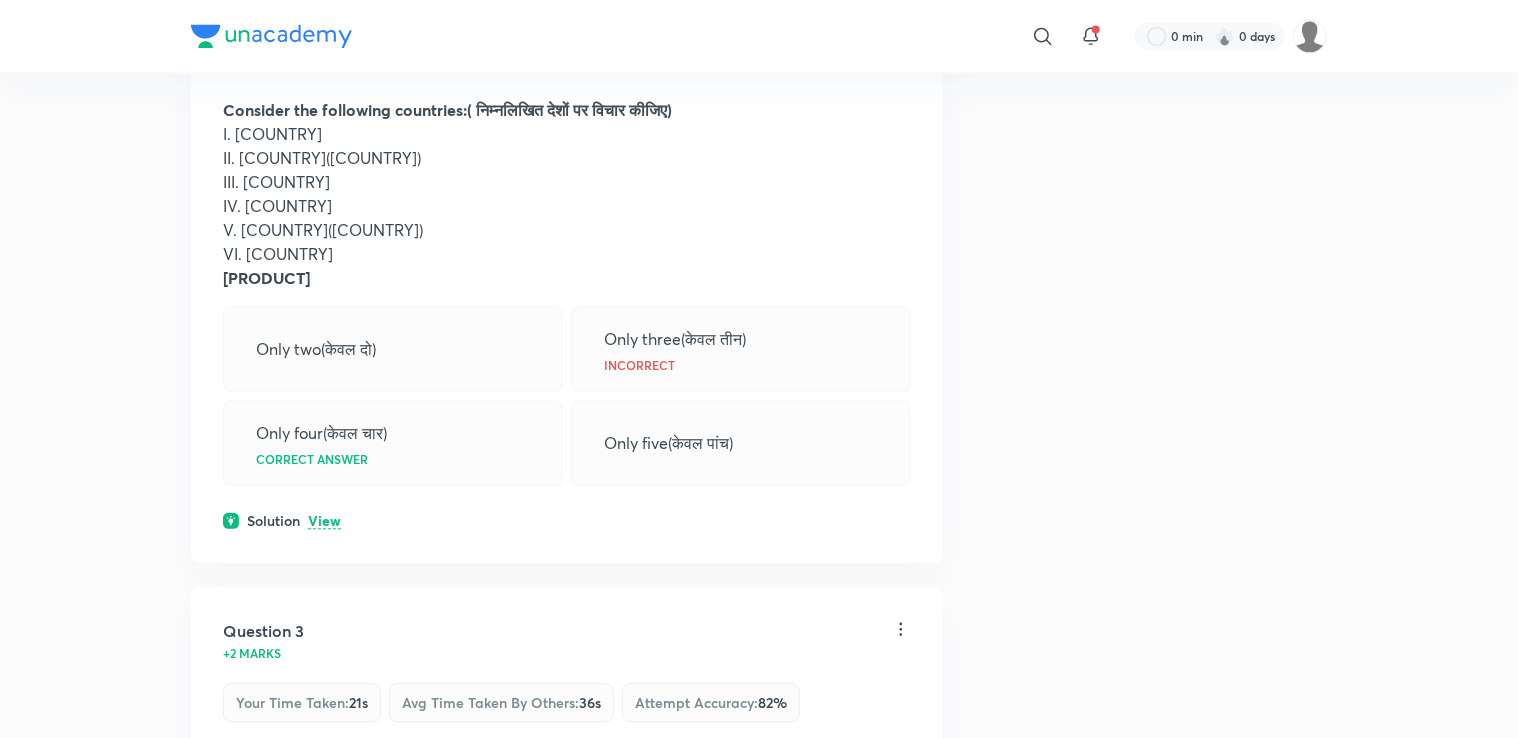 scroll, scrollTop: 2128, scrollLeft: 0, axis: vertical 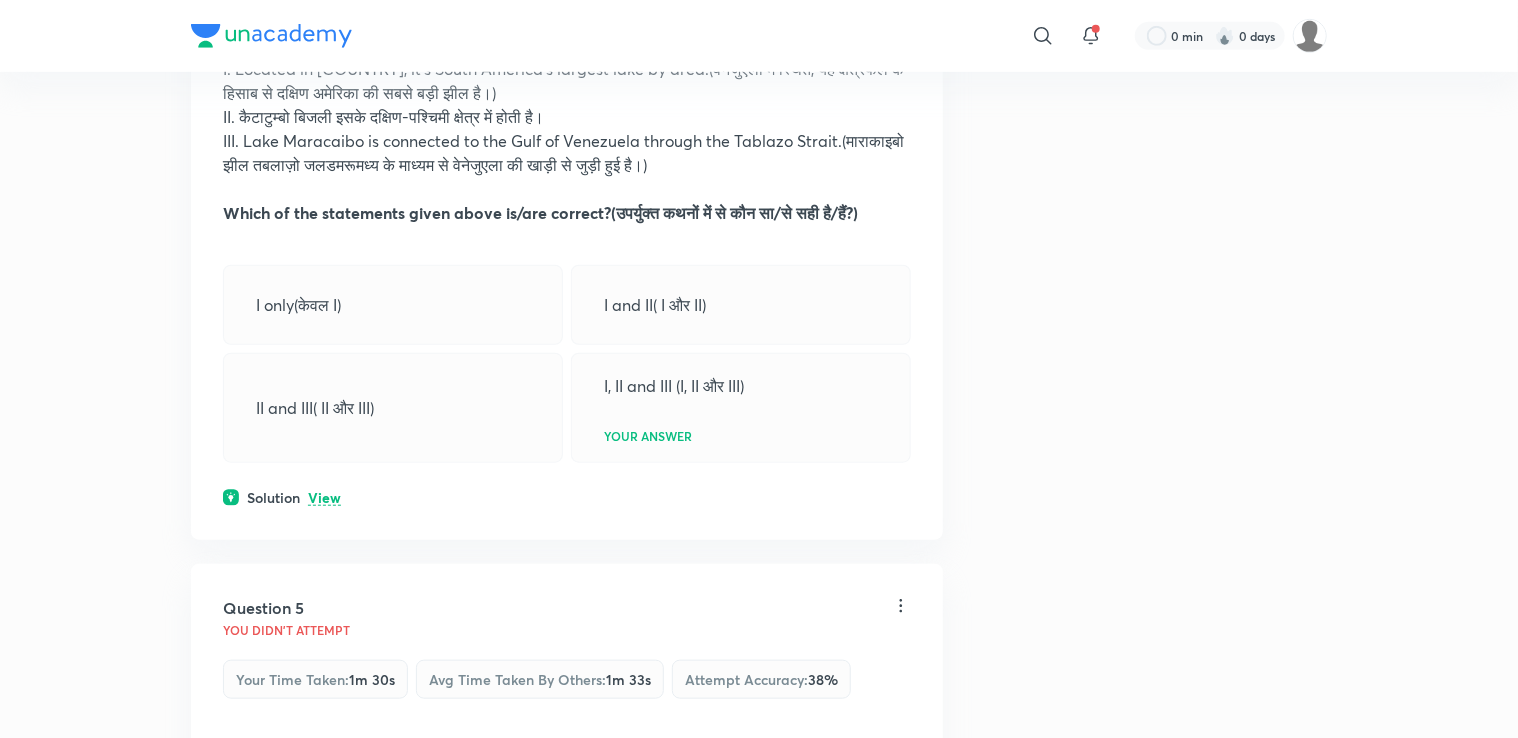 click on "View" at bounding box center [324, 498] 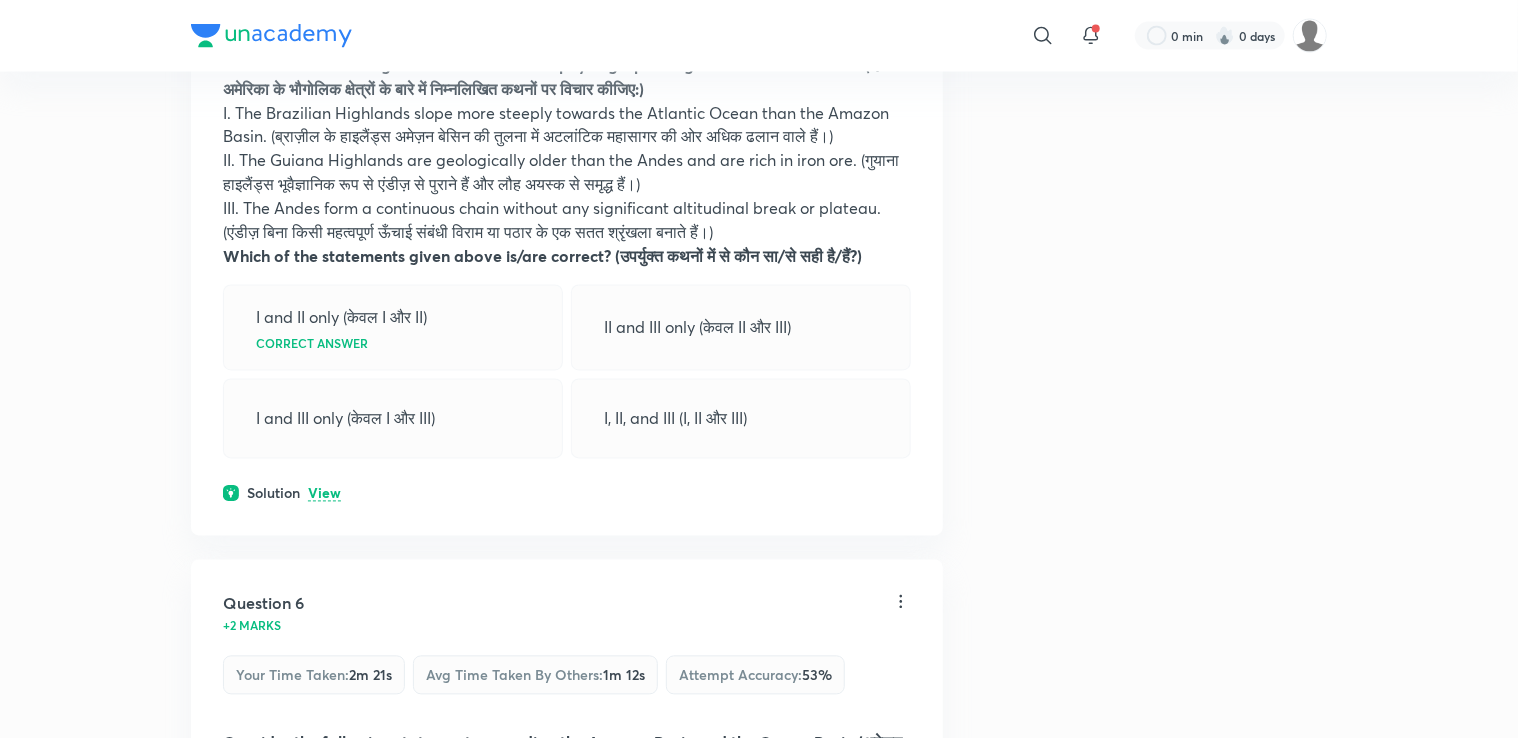 scroll, scrollTop: 5563, scrollLeft: 0, axis: vertical 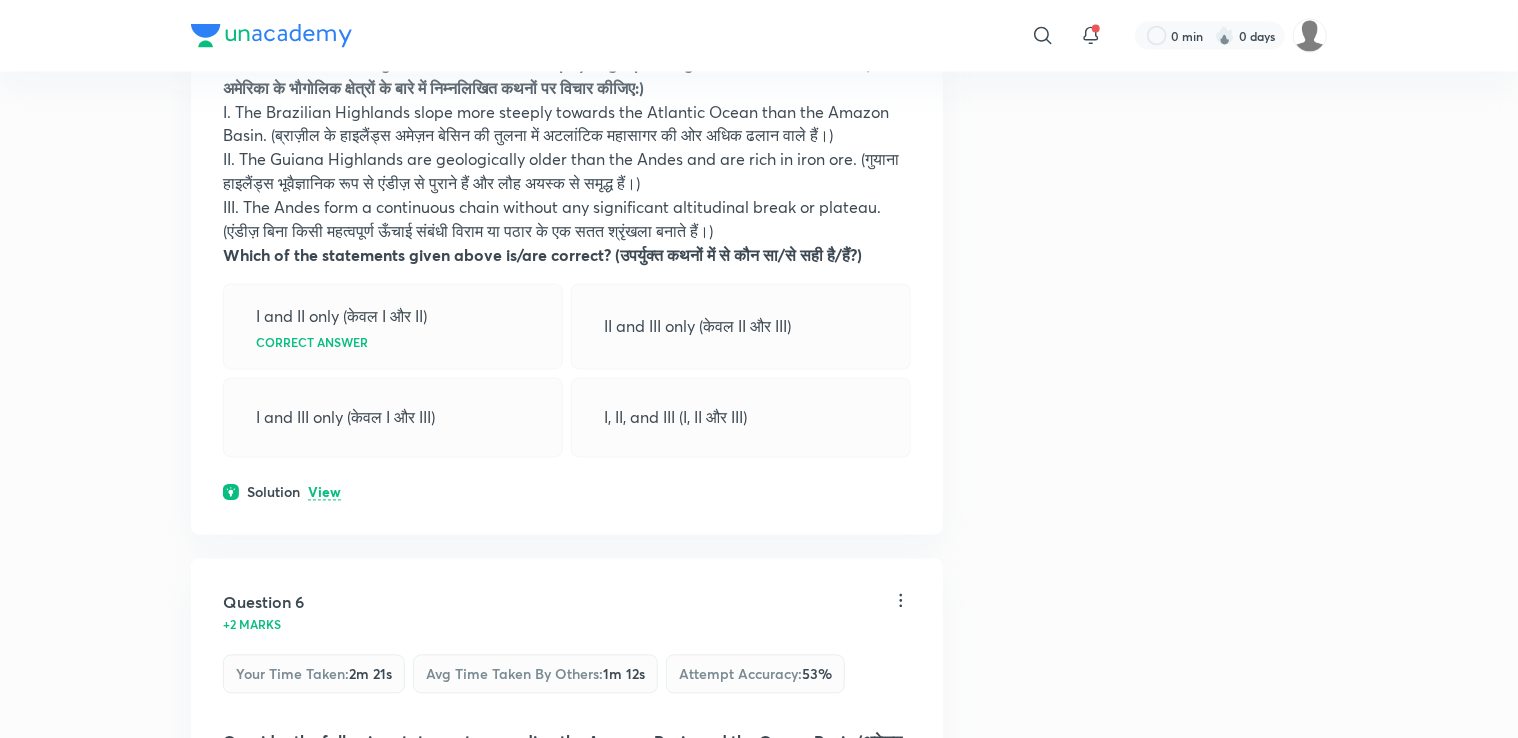 click on "View" at bounding box center (324, 493) 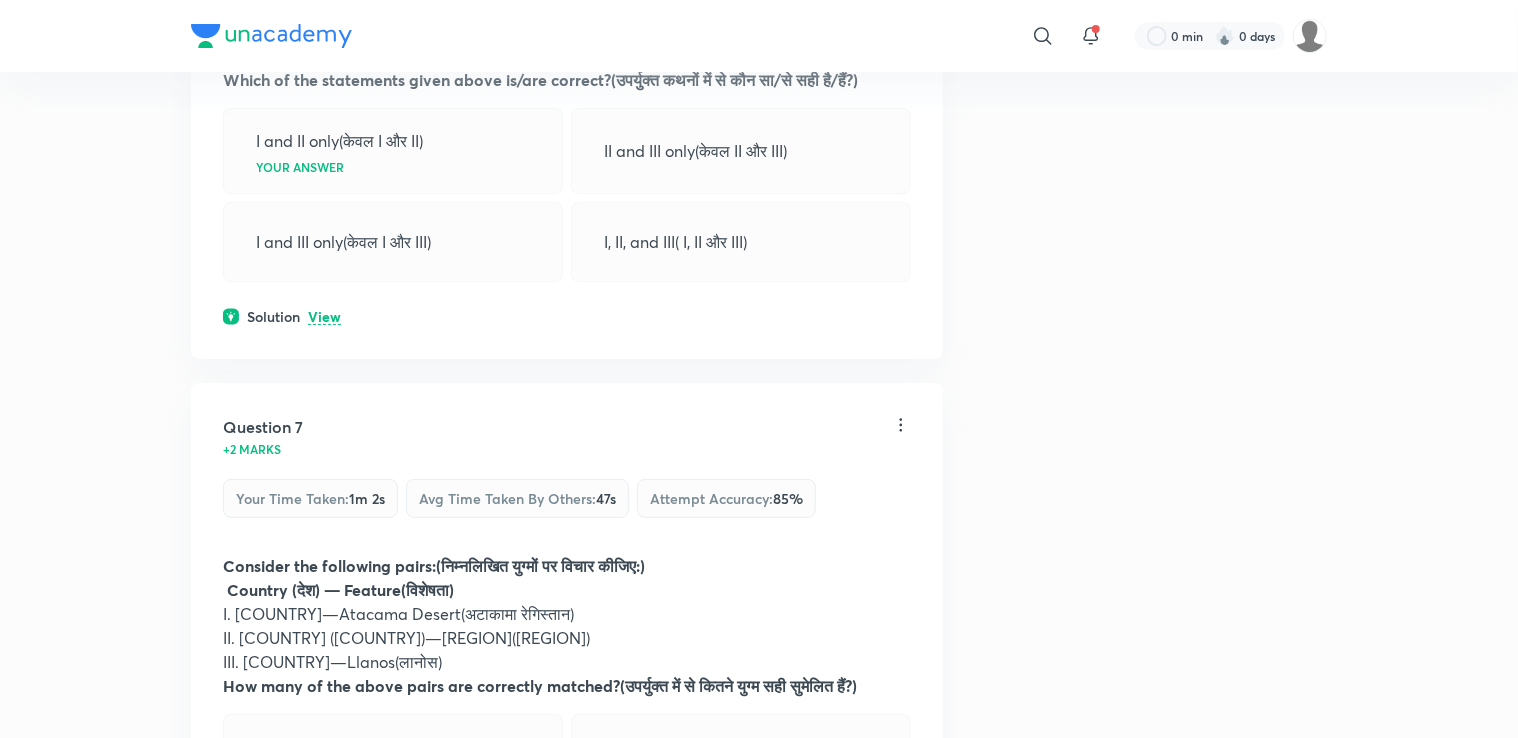 scroll, scrollTop: 7528, scrollLeft: 0, axis: vertical 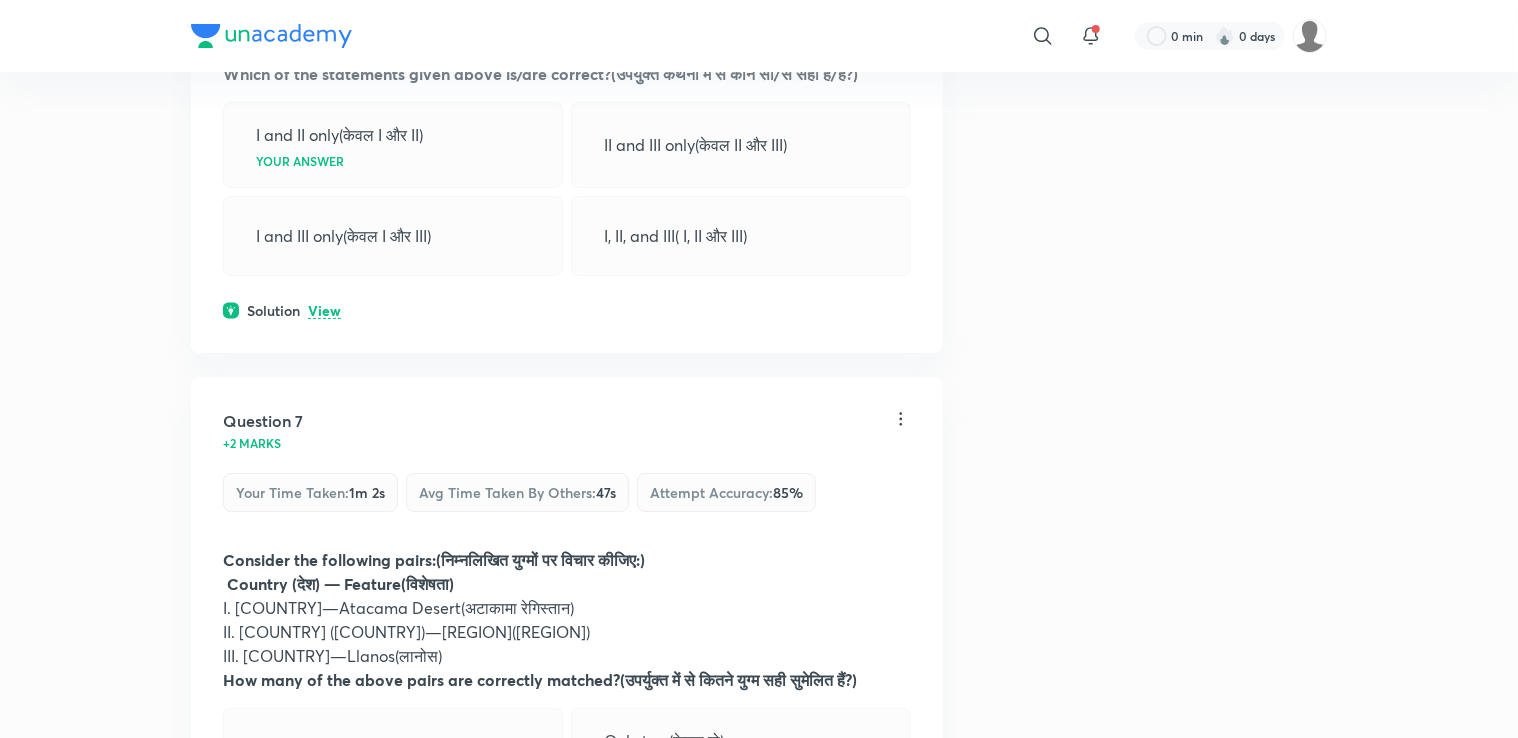 click on "View" at bounding box center (324, 311) 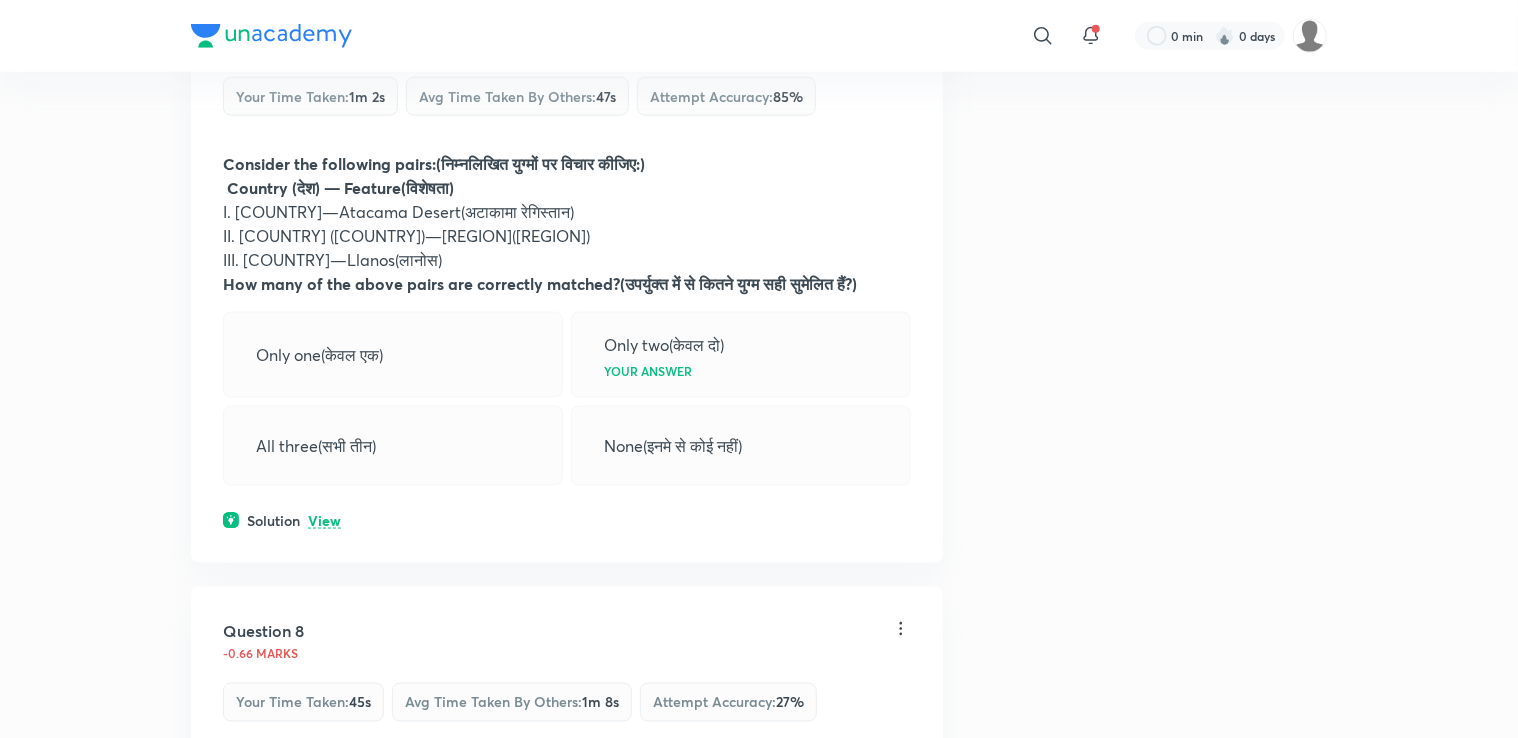 scroll, scrollTop: 8808, scrollLeft: 0, axis: vertical 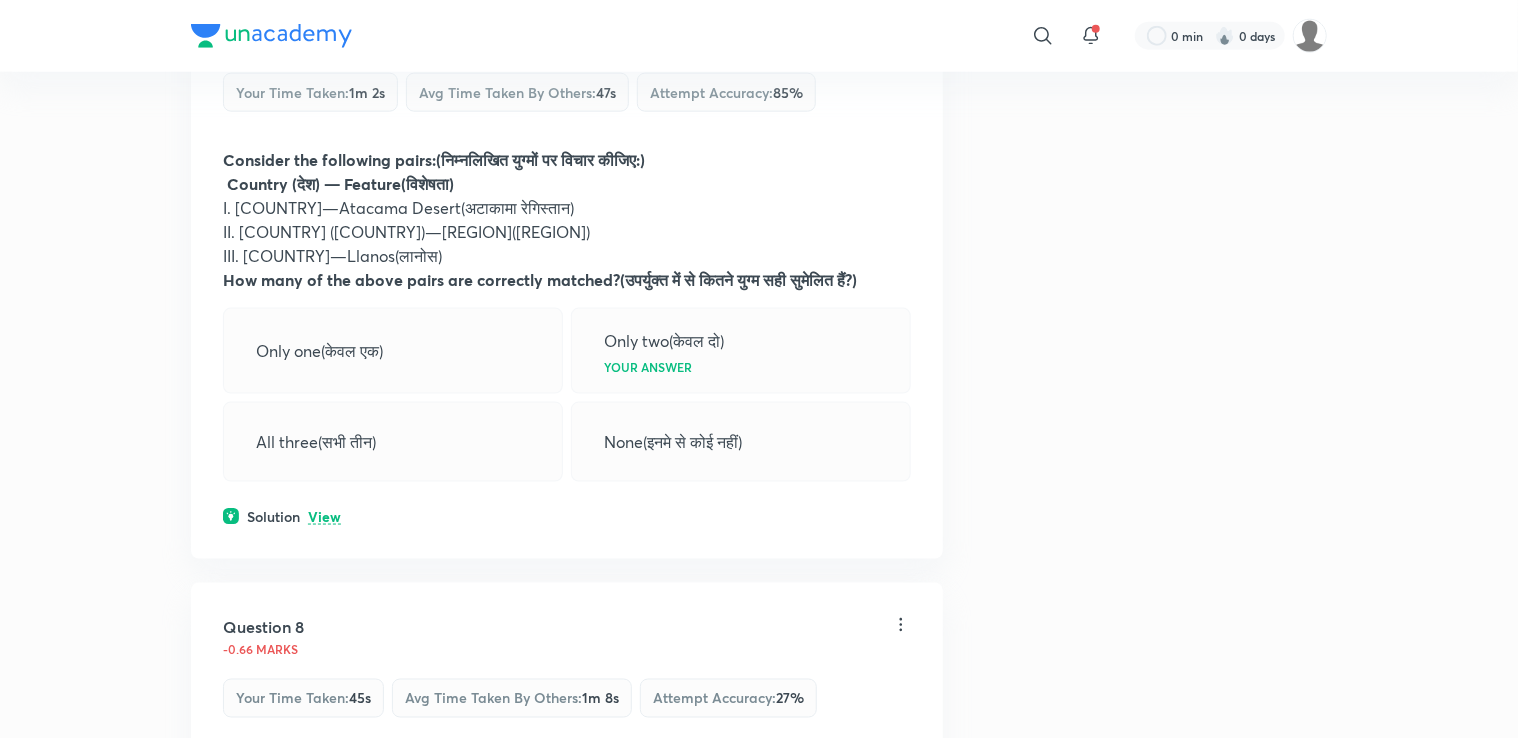 click on "View" at bounding box center (324, 517) 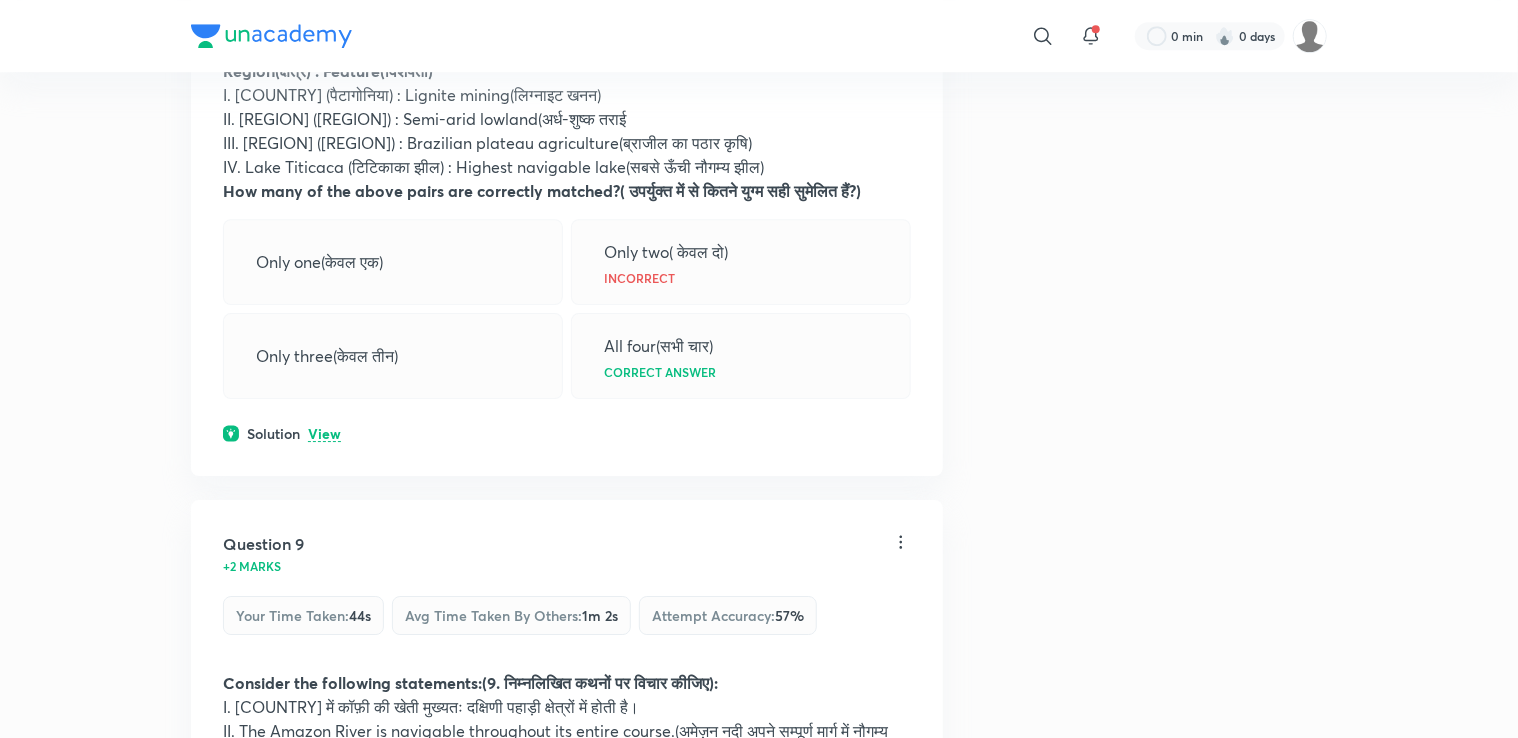 scroll, scrollTop: 10664, scrollLeft: 0, axis: vertical 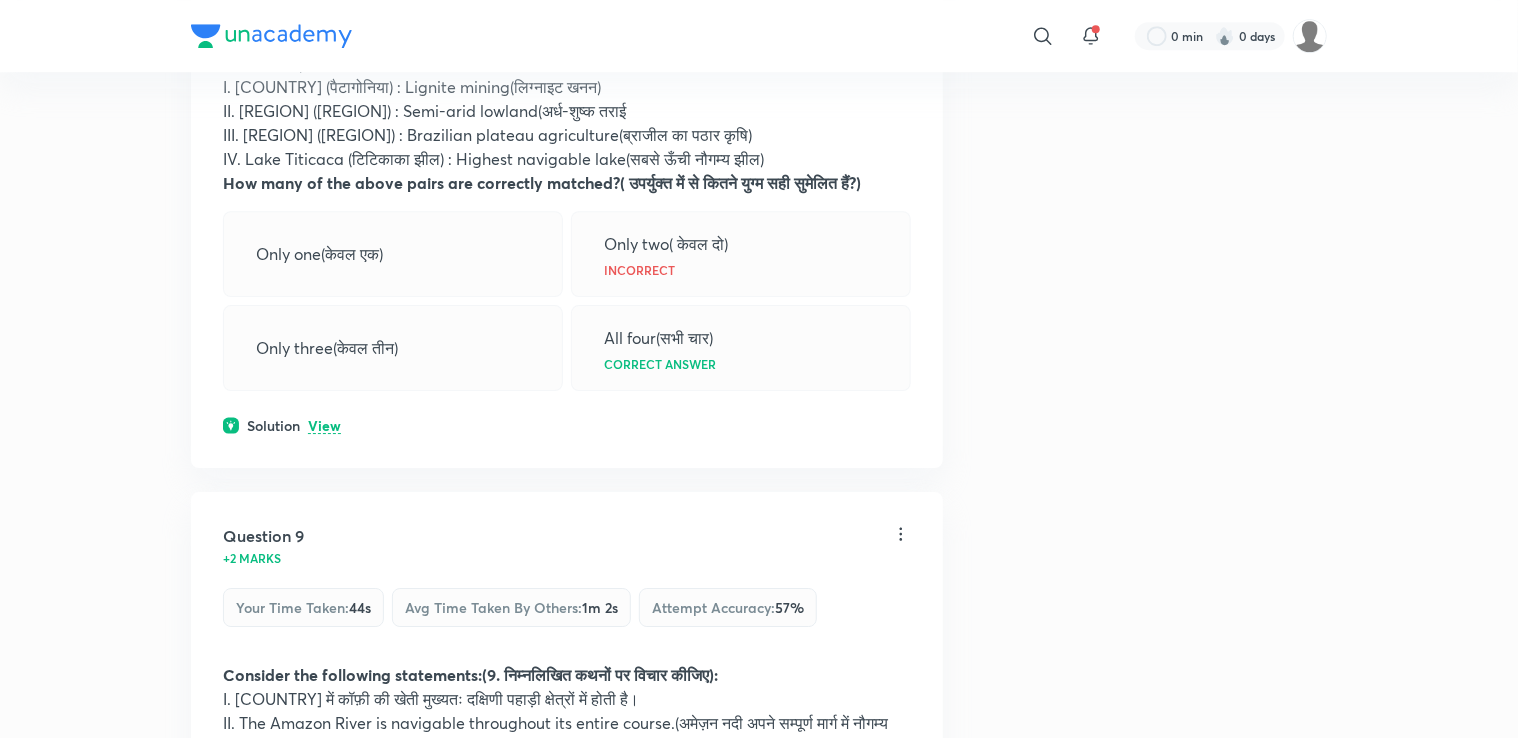 click on "View" at bounding box center [324, 426] 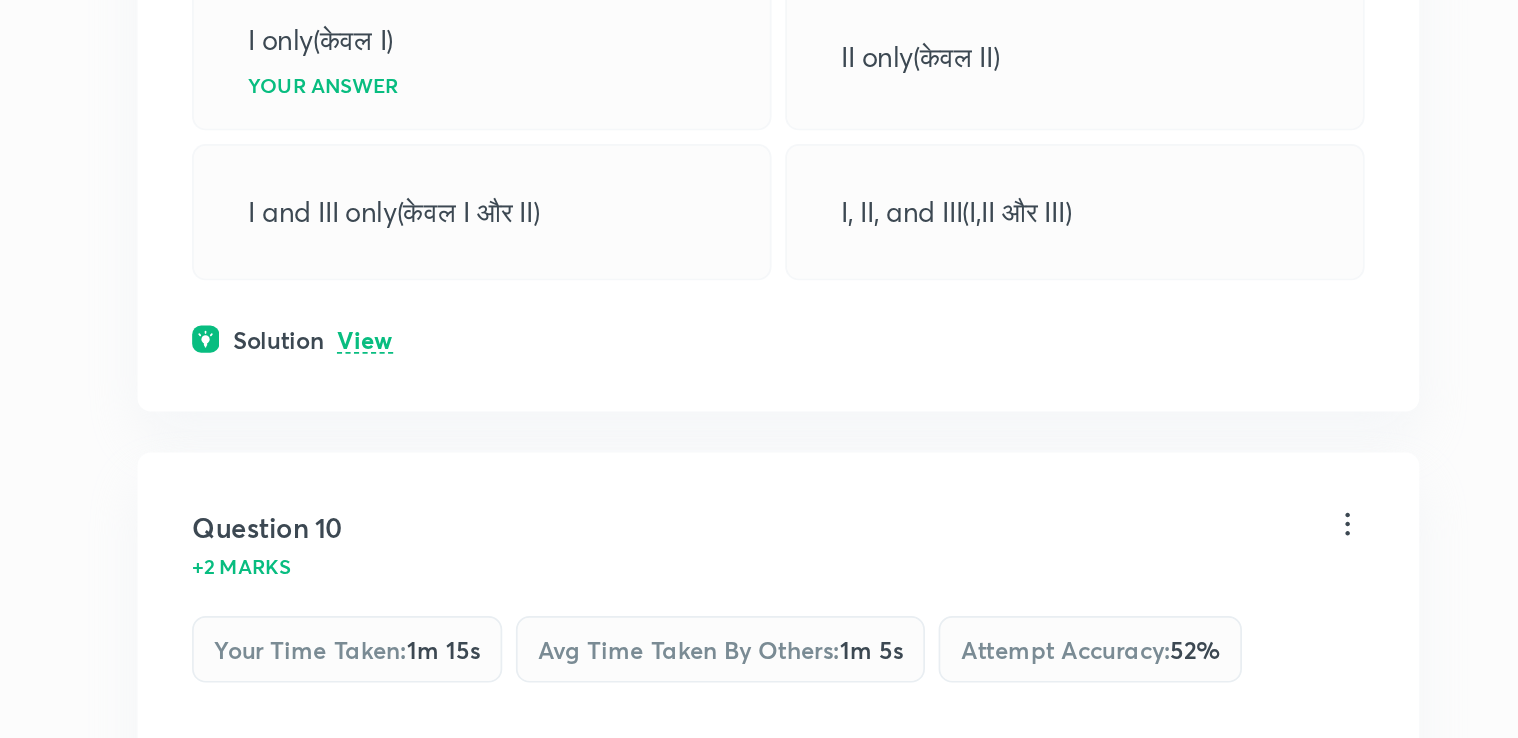 scroll, scrollTop: 11793, scrollLeft: 0, axis: vertical 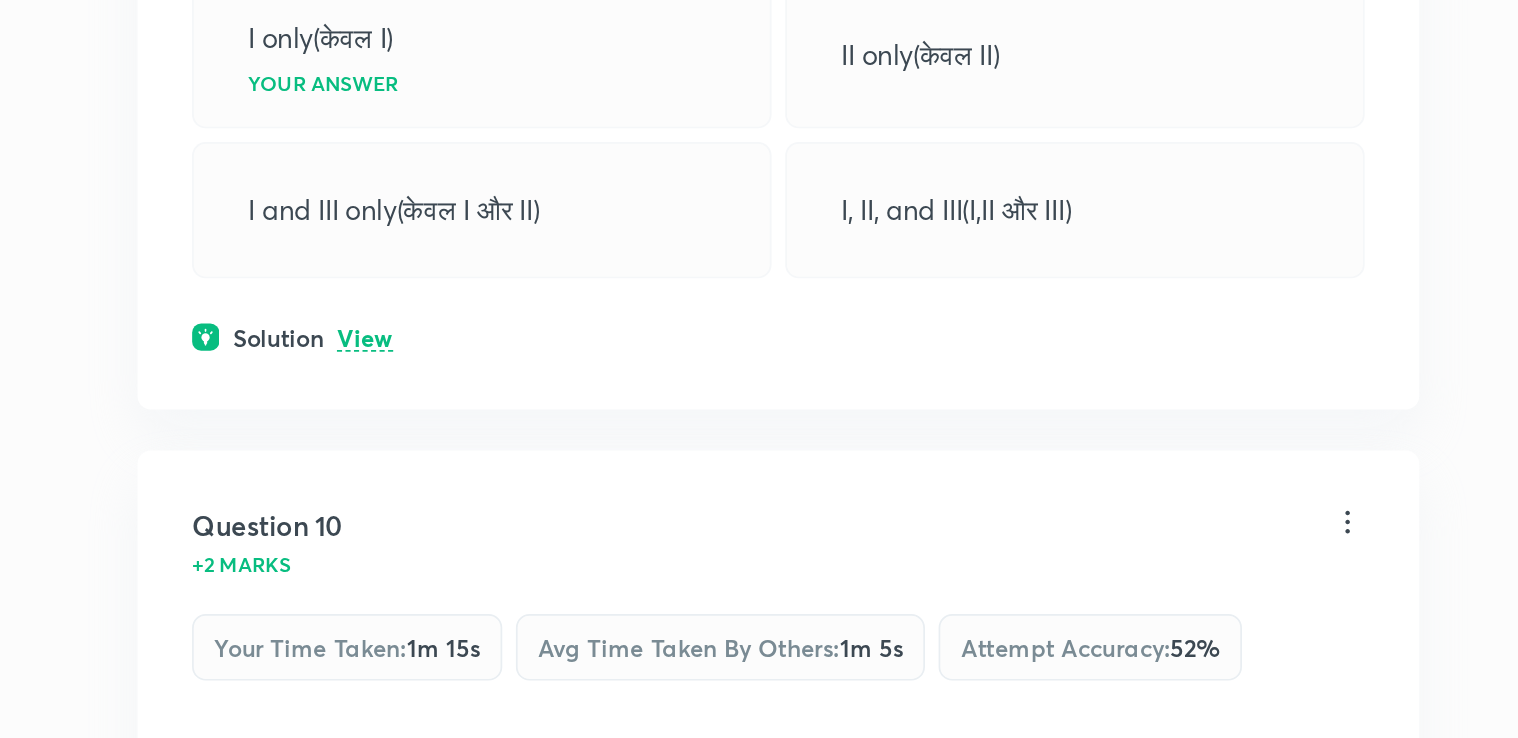 click on "View" at bounding box center [324, 503] 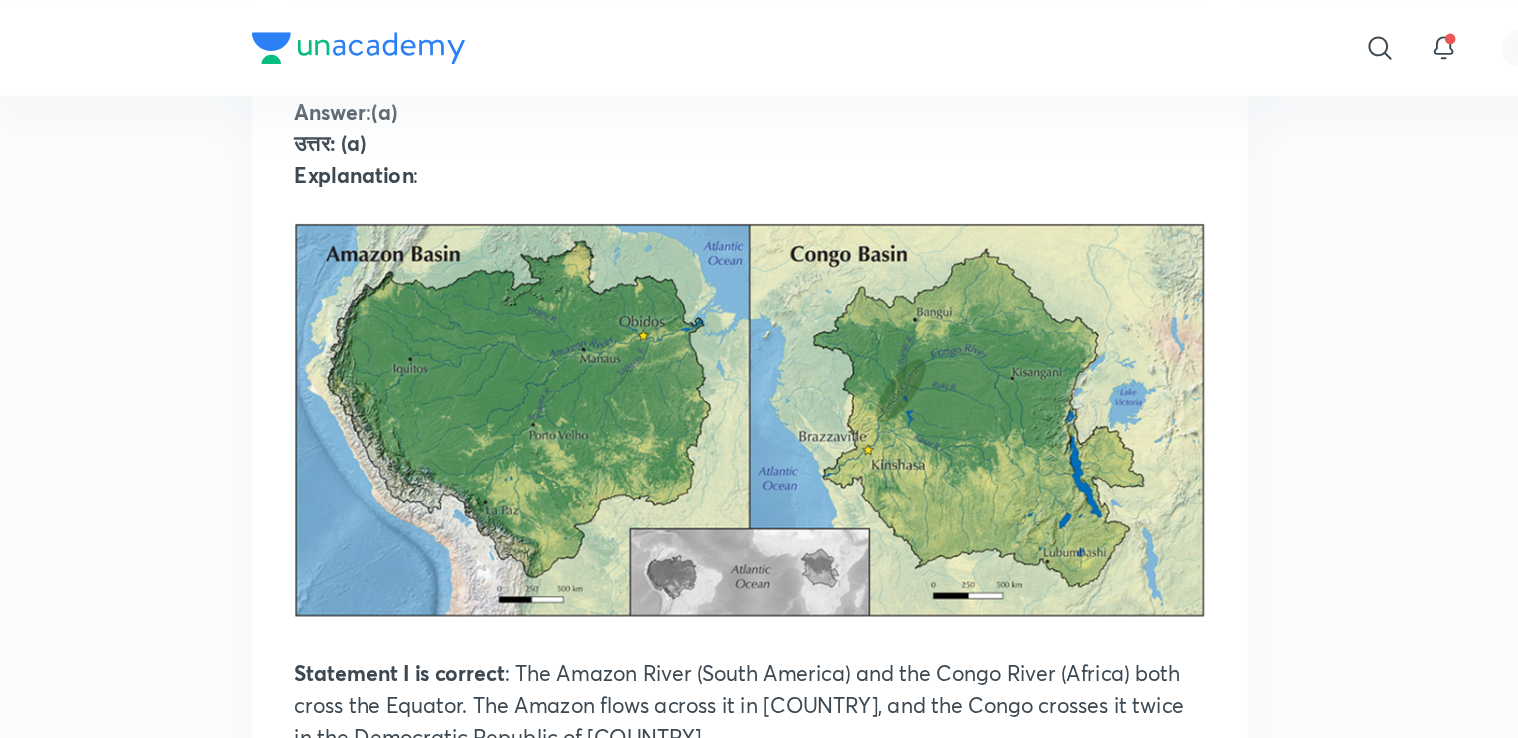 scroll, scrollTop: 7776, scrollLeft: 0, axis: vertical 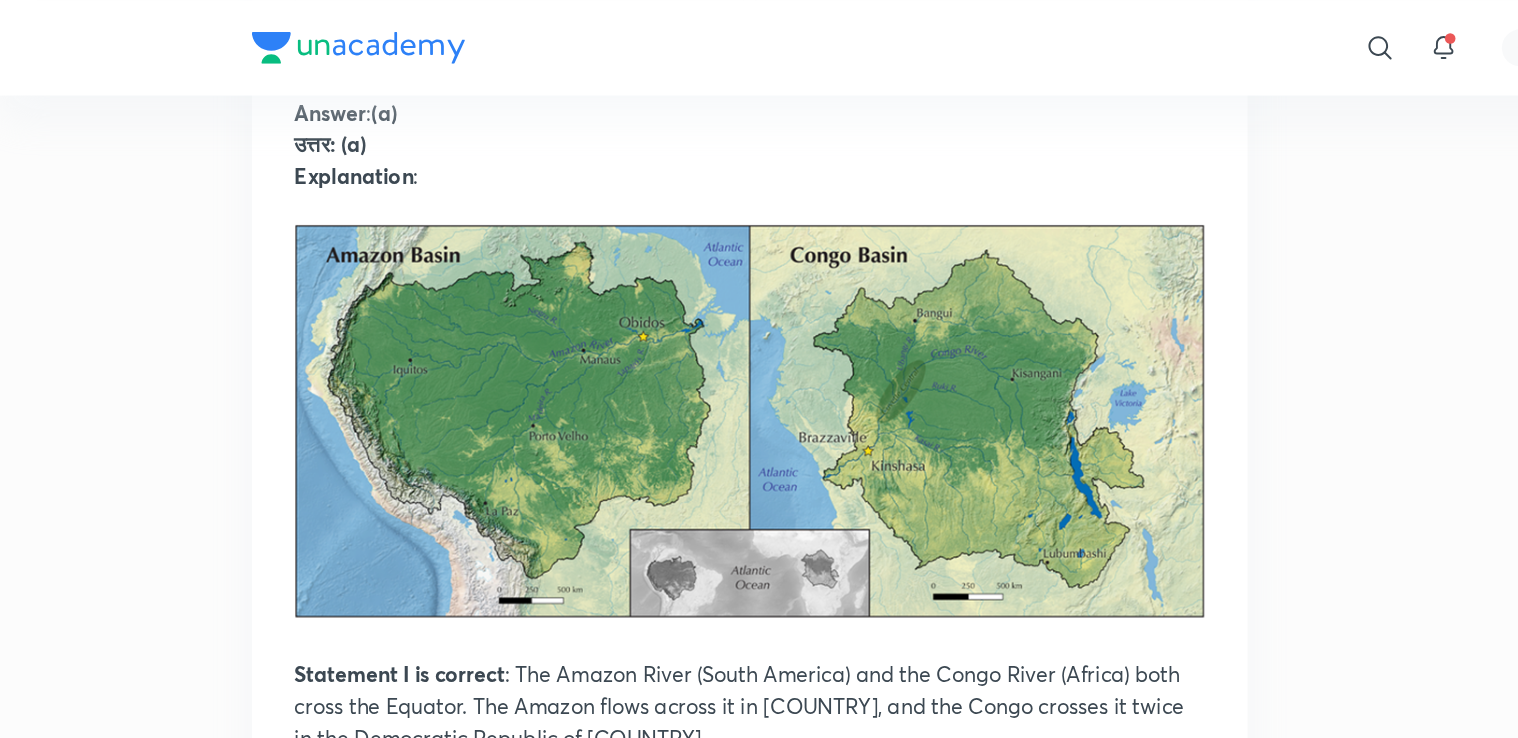 click at bounding box center [567, 318] 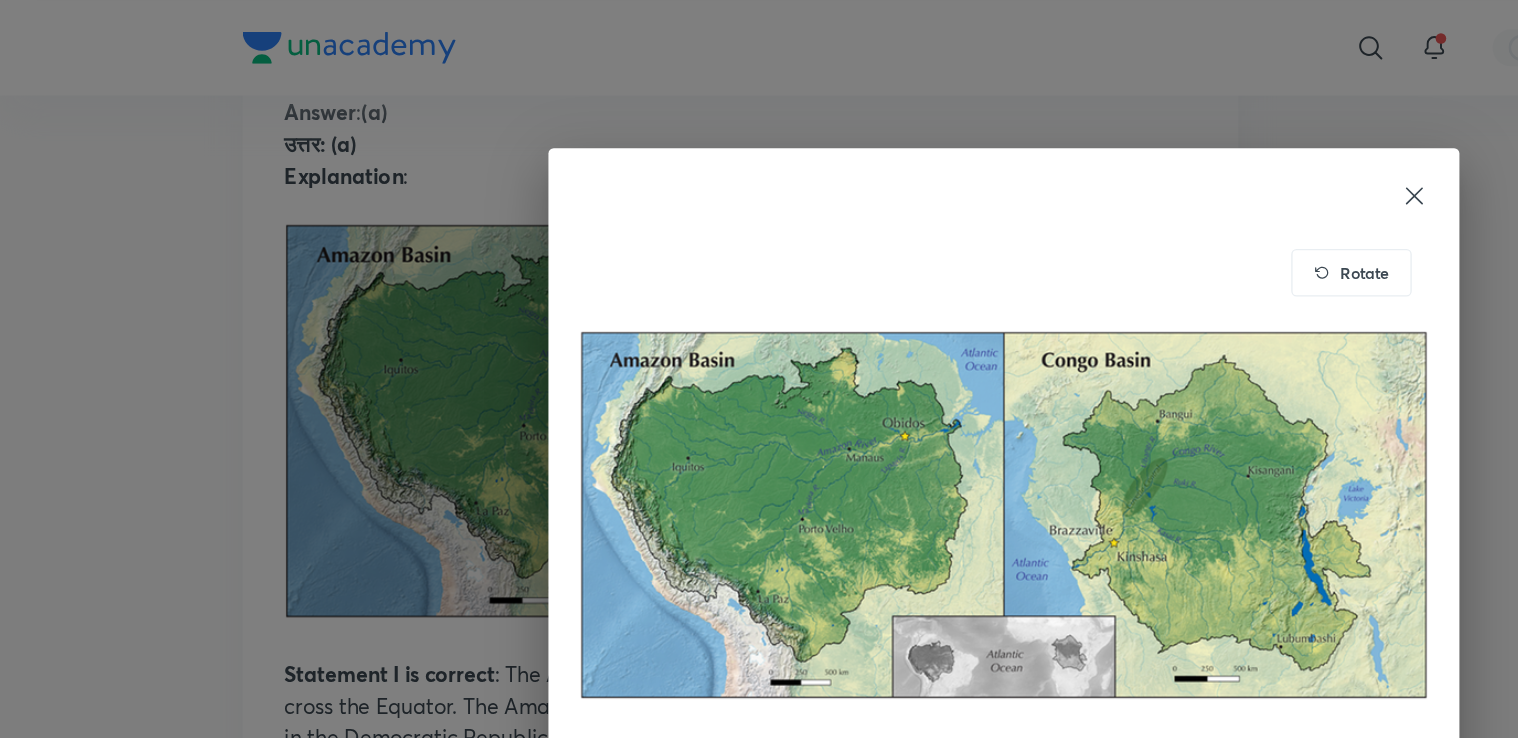 scroll, scrollTop: 7776, scrollLeft: 0, axis: vertical 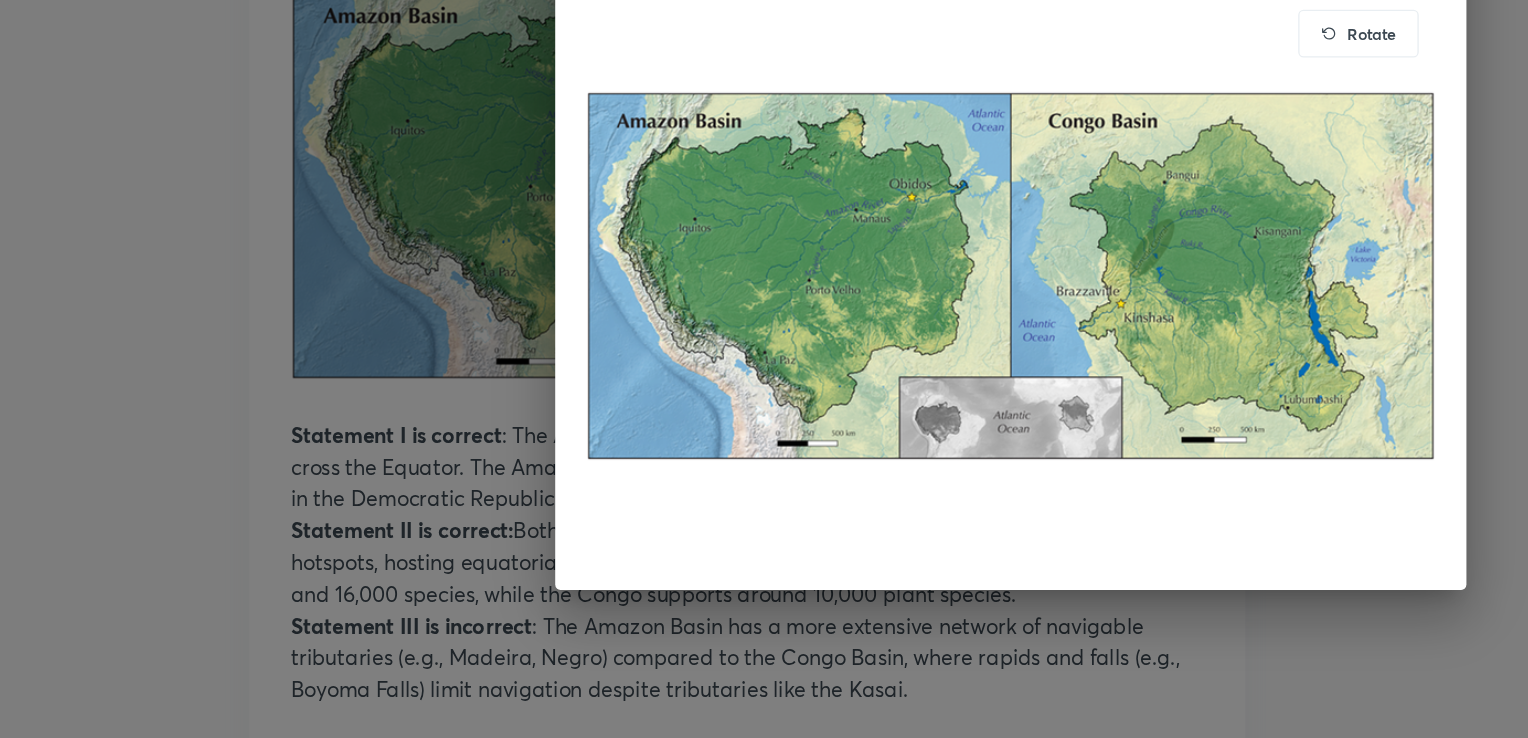 click on "Rotate" at bounding box center [764, 369] 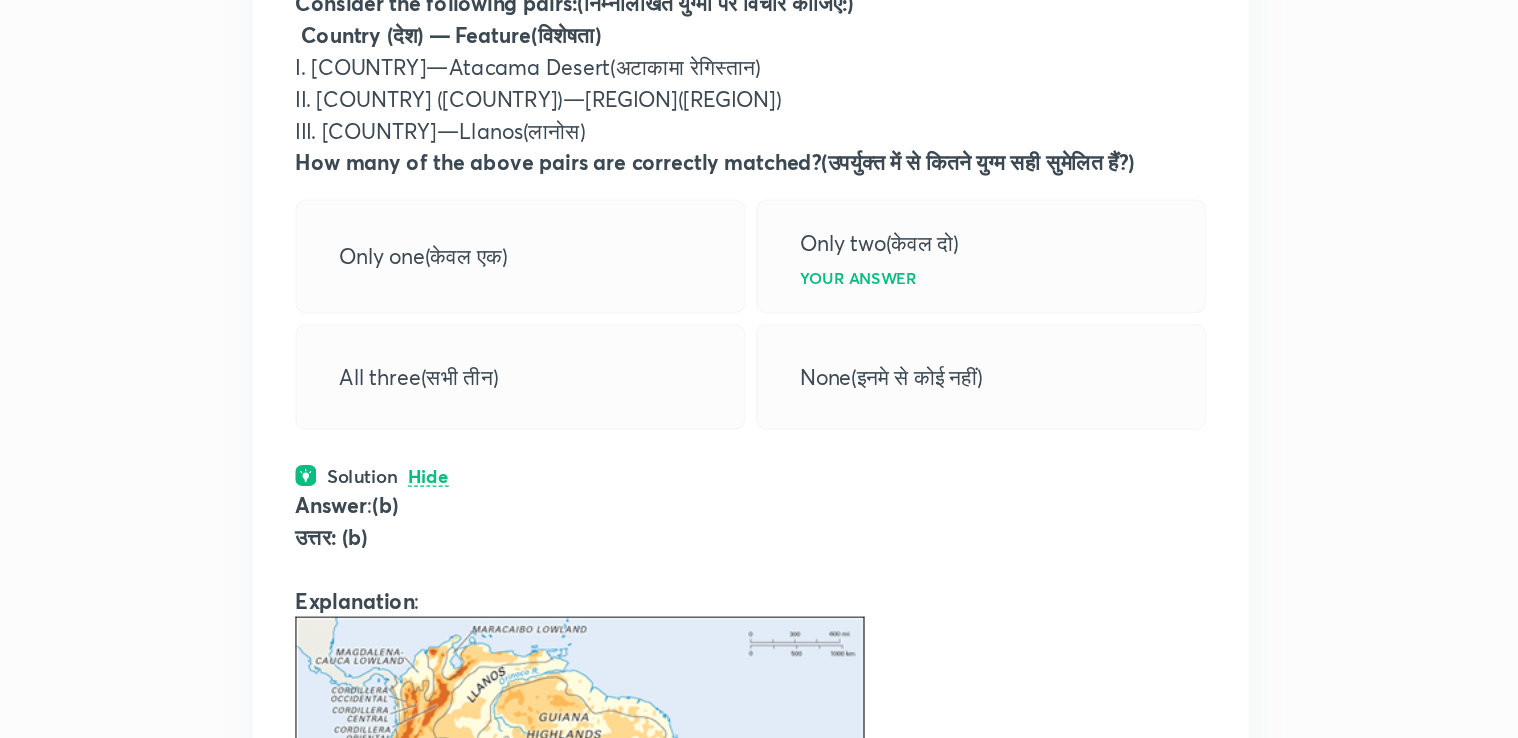 scroll, scrollTop: 8786, scrollLeft: 0, axis: vertical 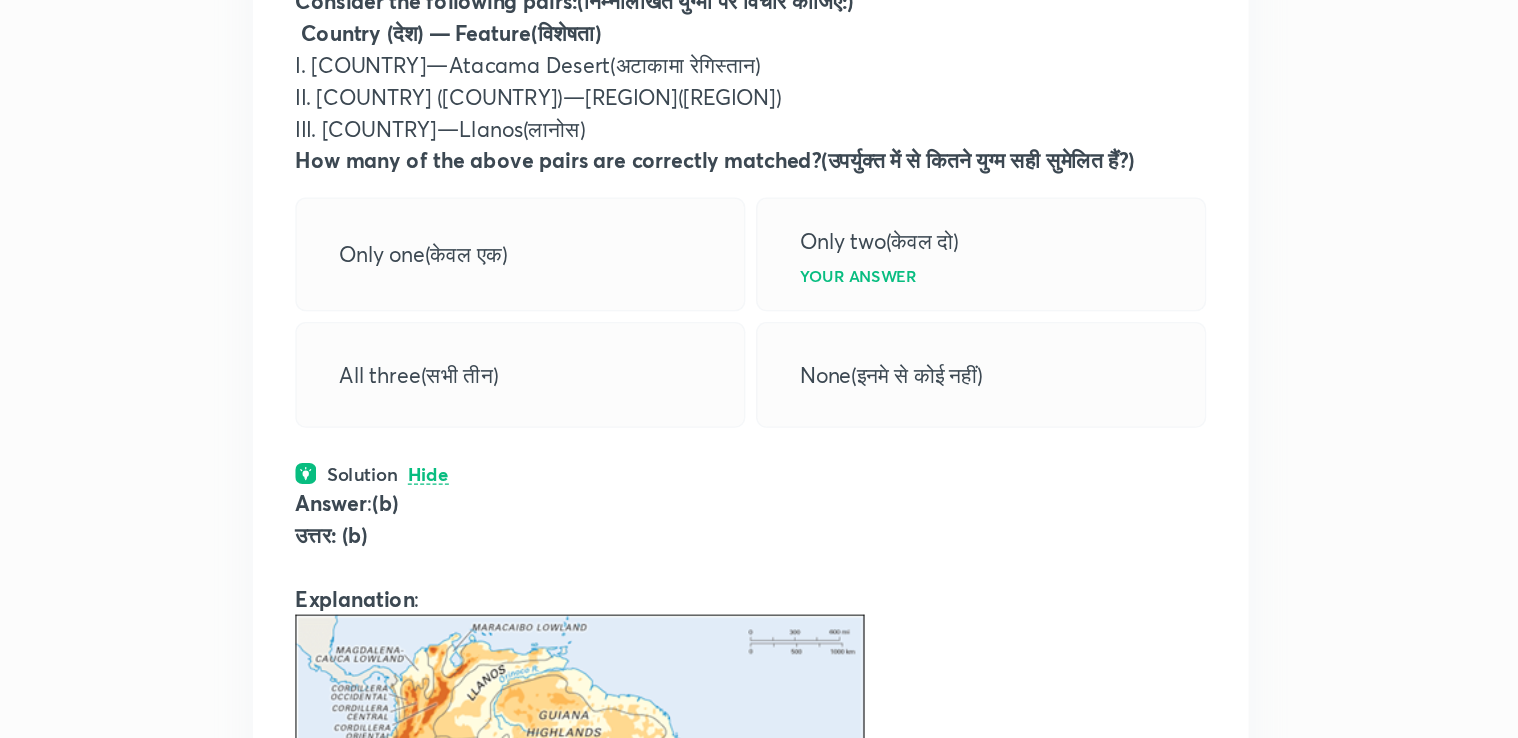 click on "Hide" at bounding box center (323, 539) 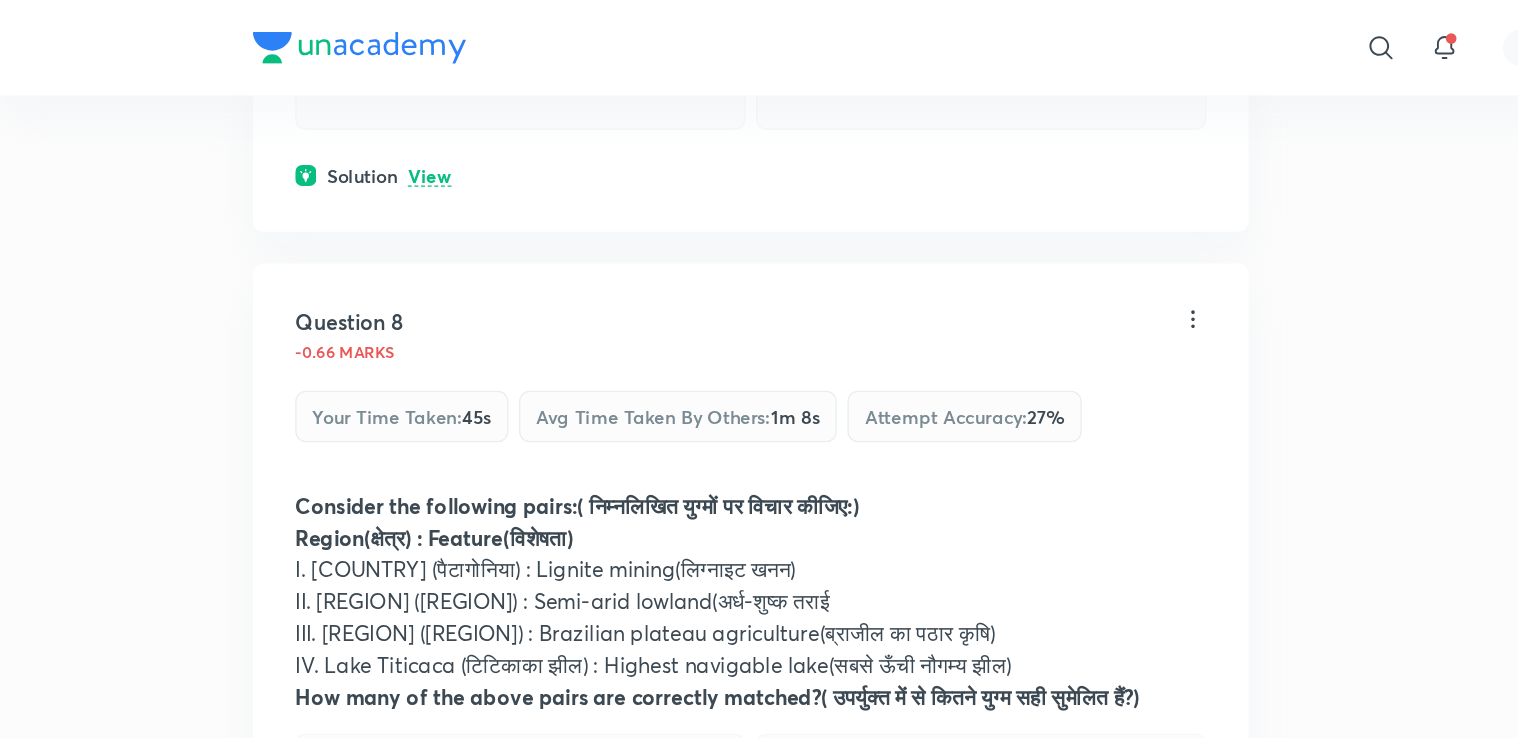 scroll, scrollTop: 9186, scrollLeft: 0, axis: vertical 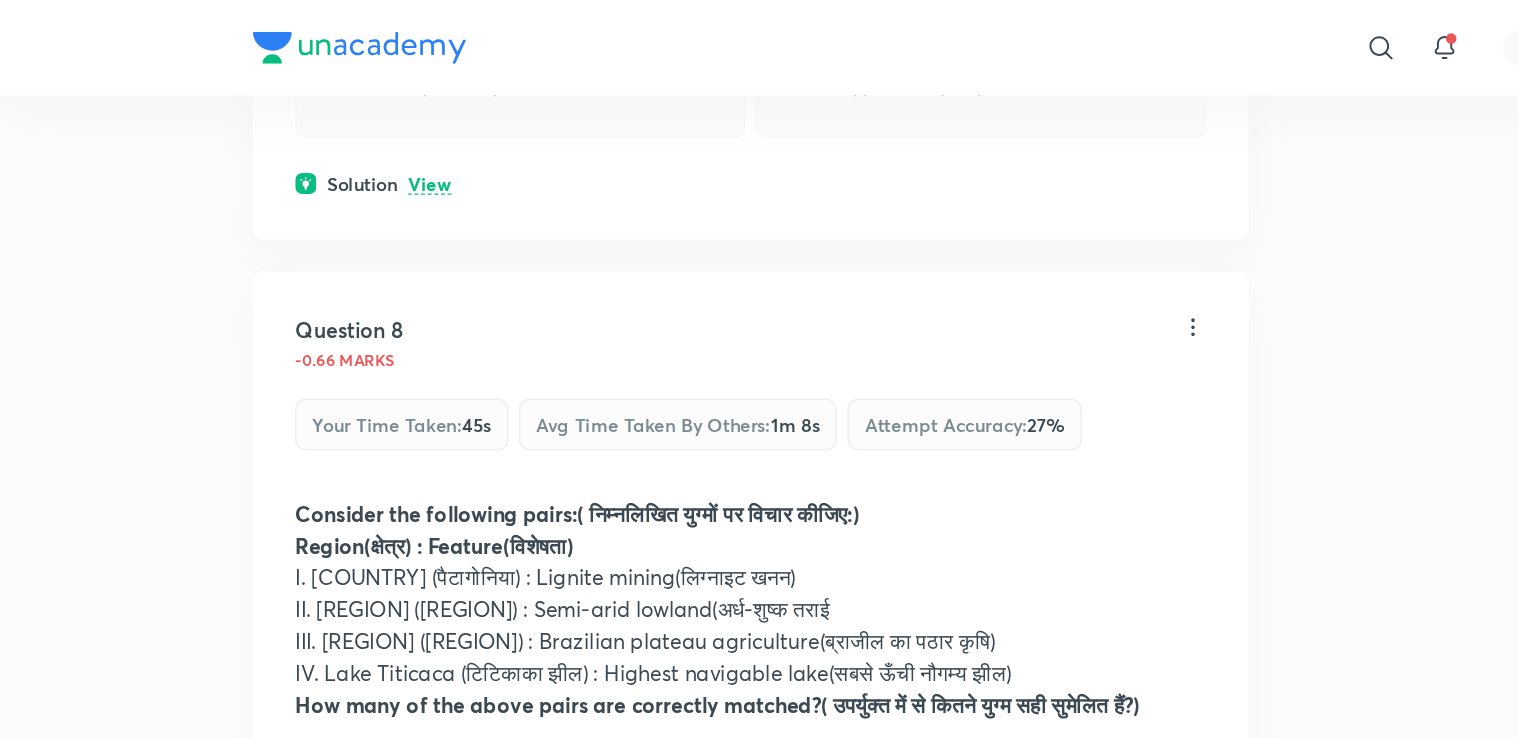 click on "View" at bounding box center [324, 139] 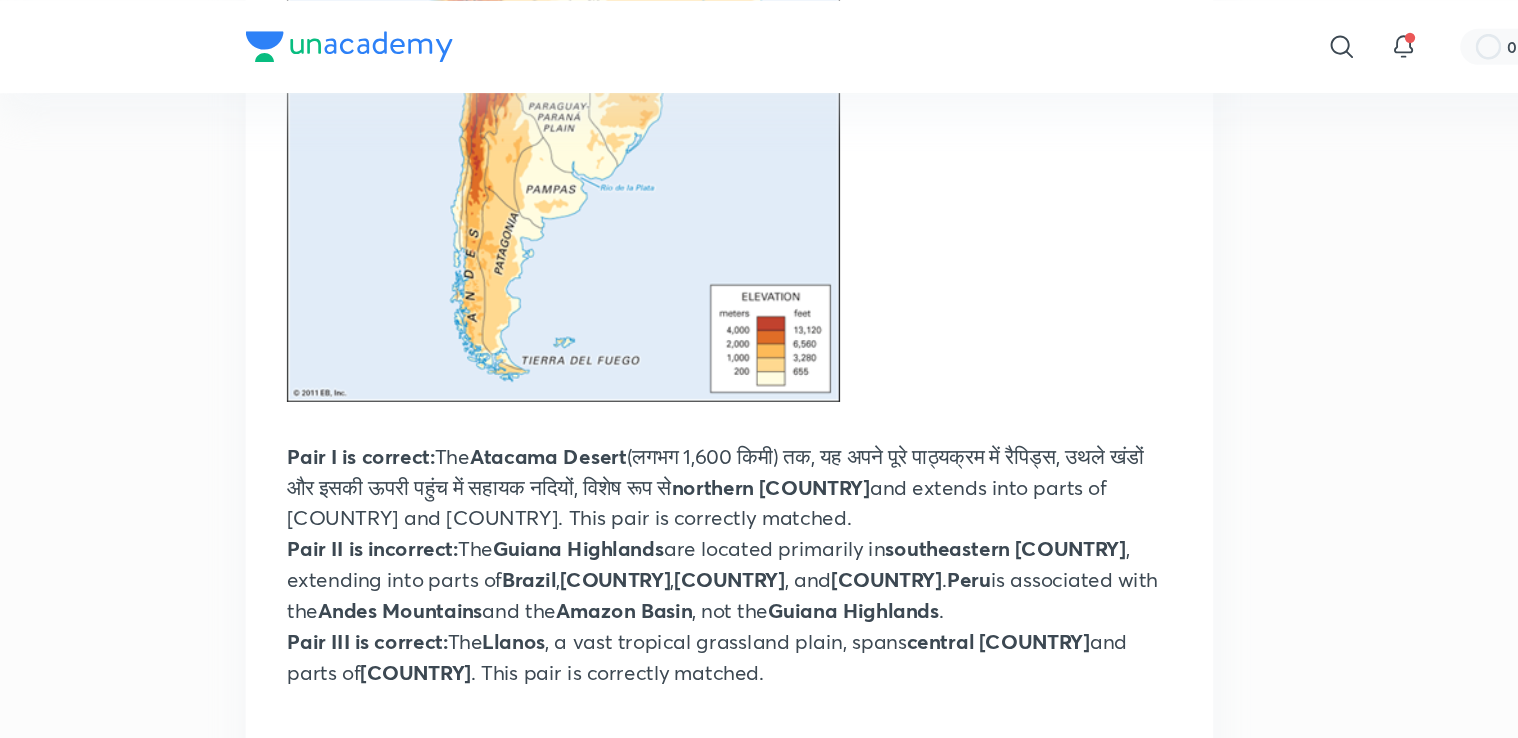 scroll, scrollTop: 9634, scrollLeft: 0, axis: vertical 